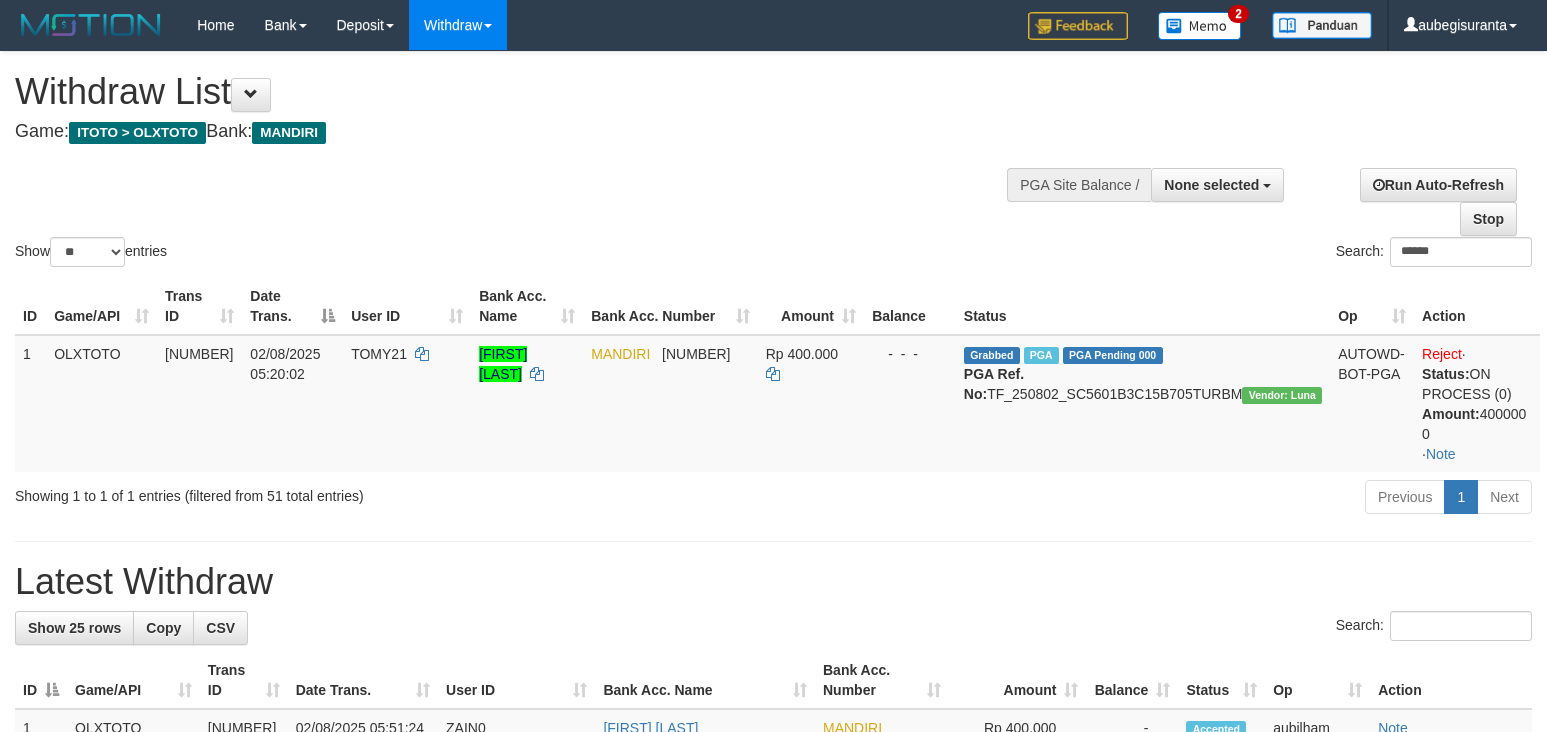 select 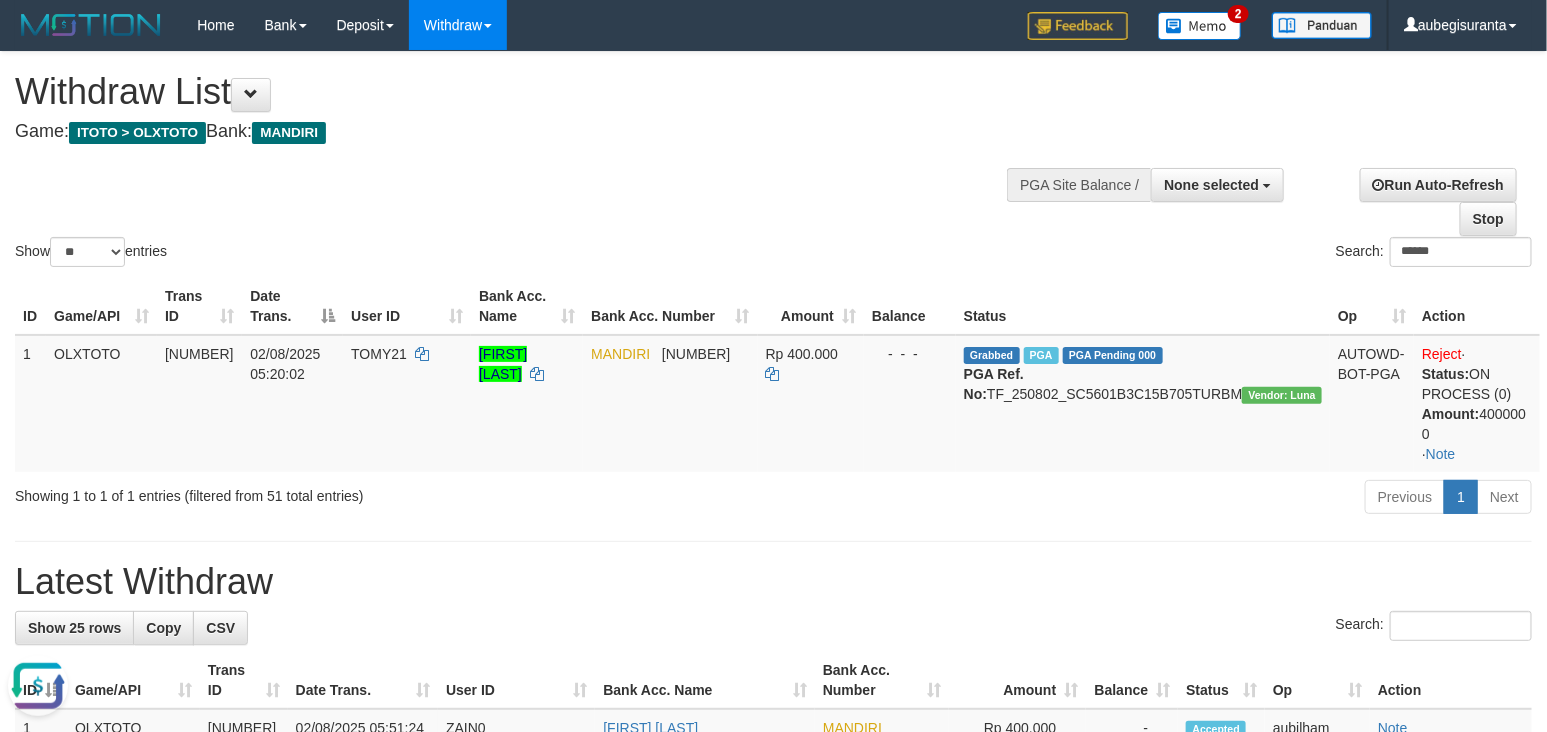 scroll, scrollTop: 0, scrollLeft: 0, axis: both 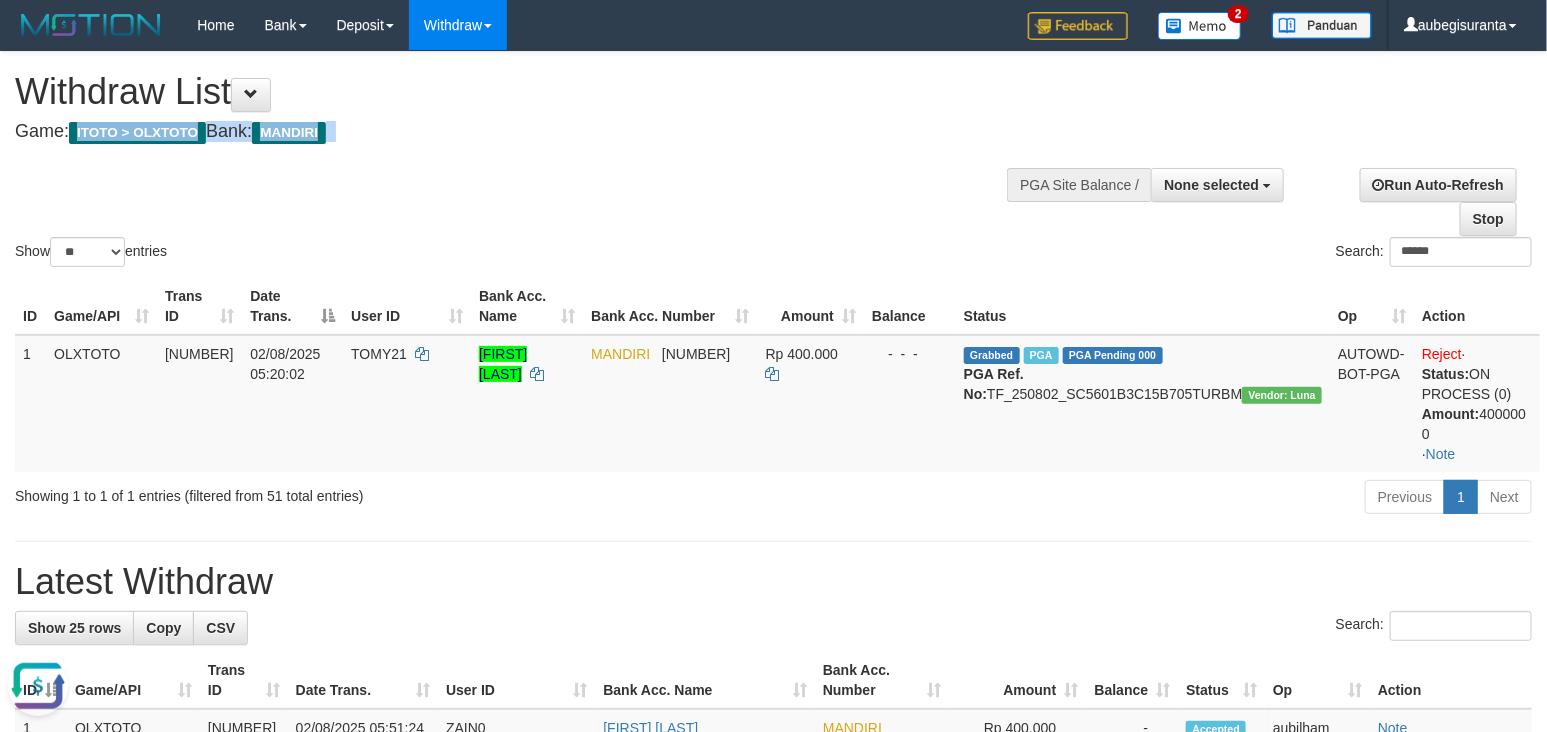 click on "Game:   ITOTO > OLXTOTO    				Bank:   MANDIRI" at bounding box center [513, 132] 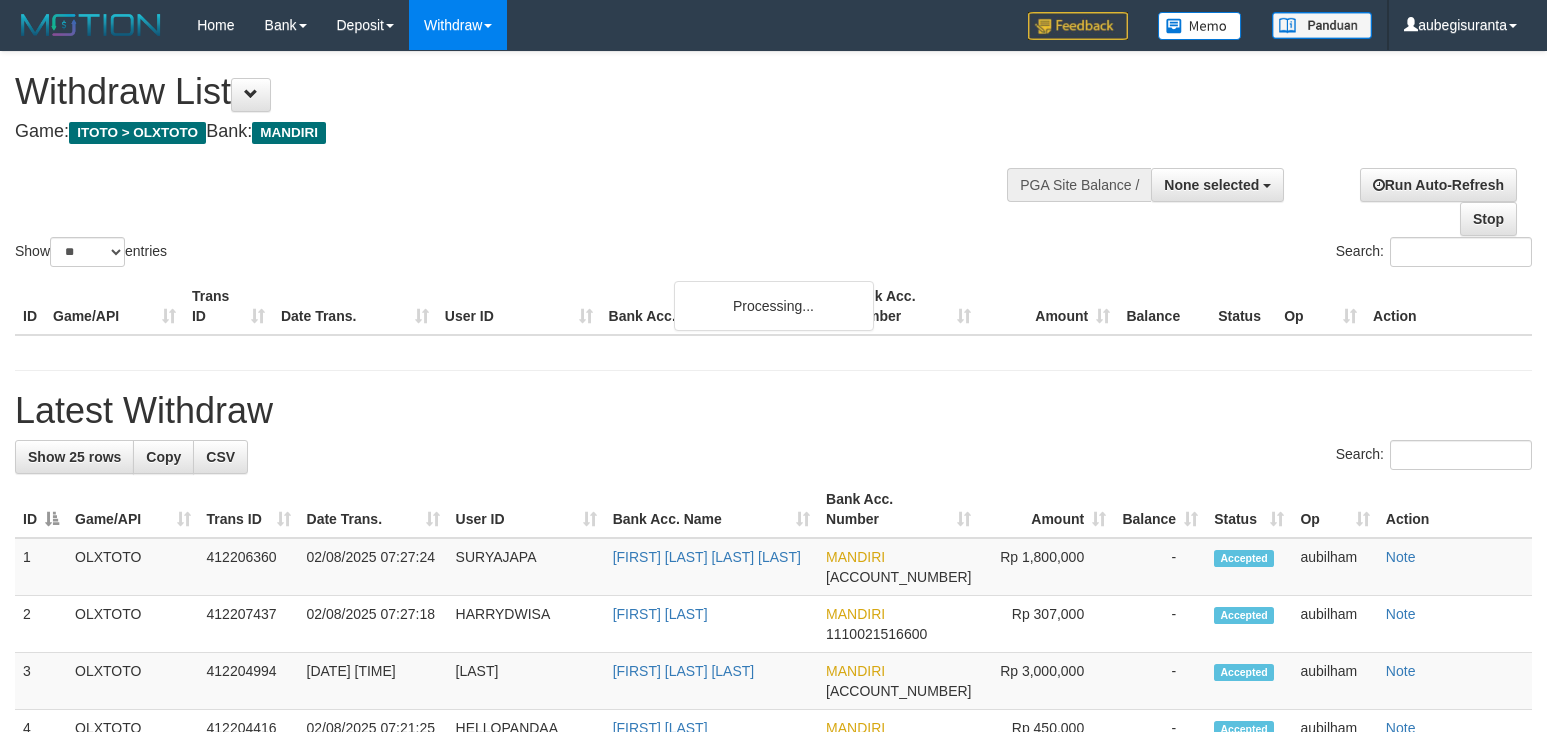 select 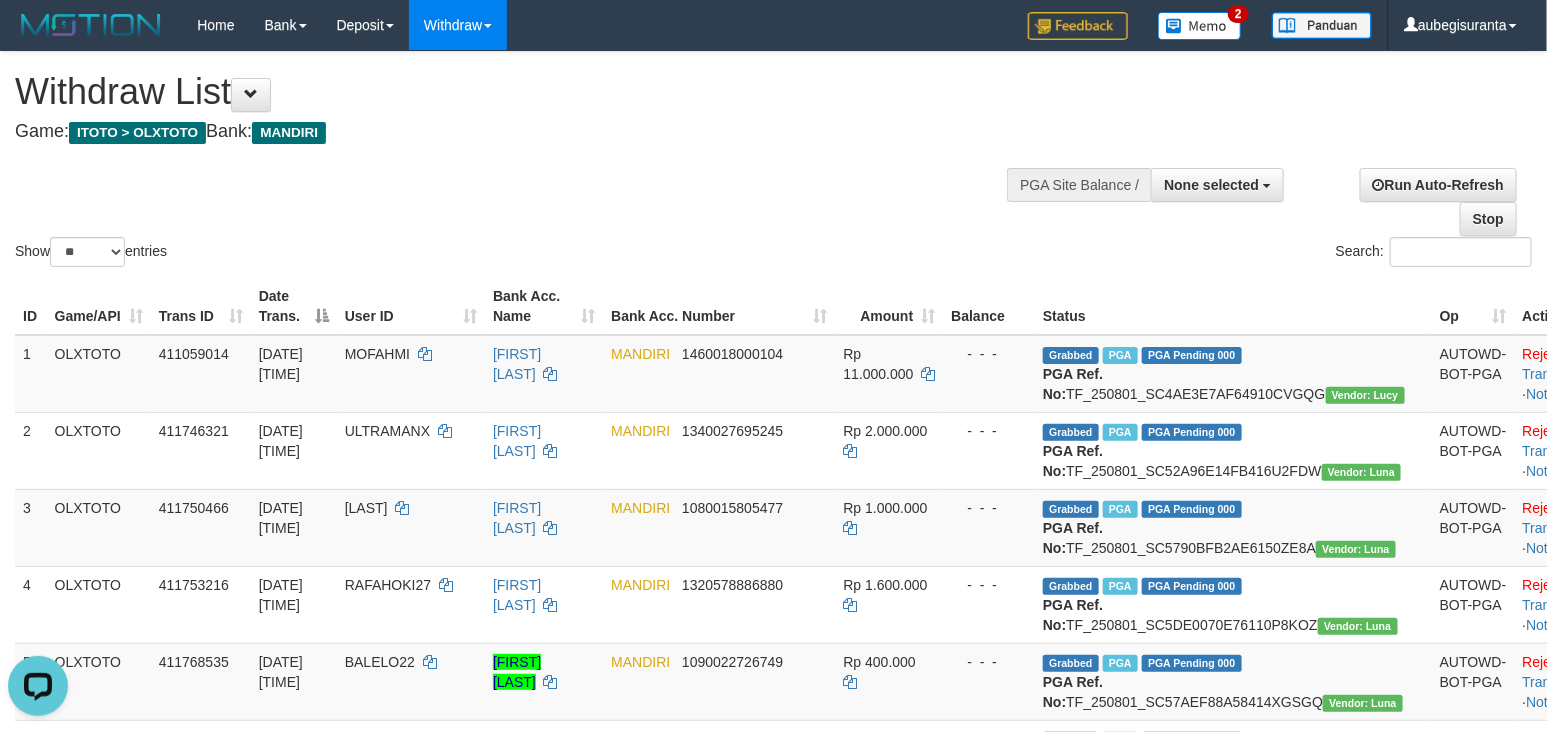 scroll, scrollTop: 0, scrollLeft: 0, axis: both 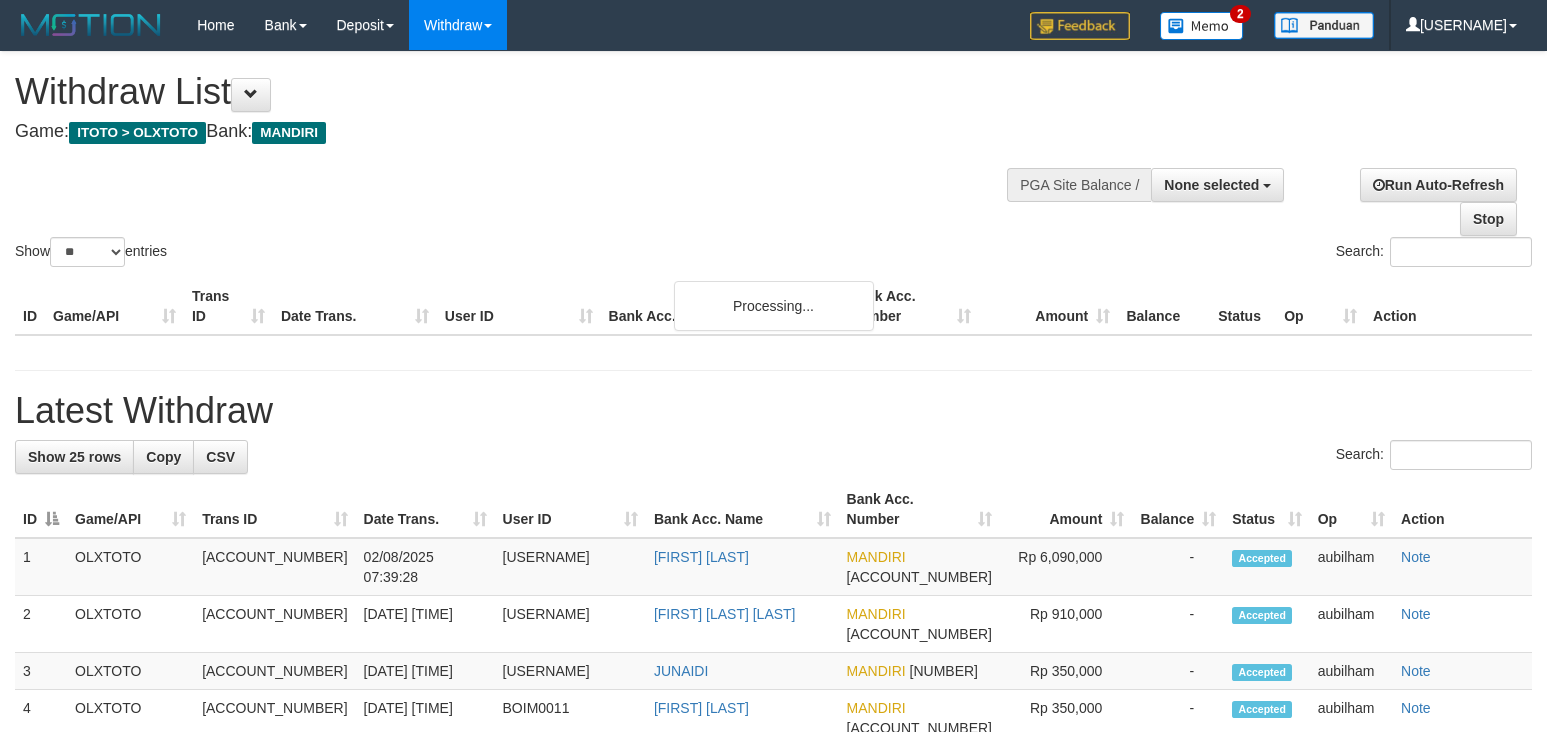 select 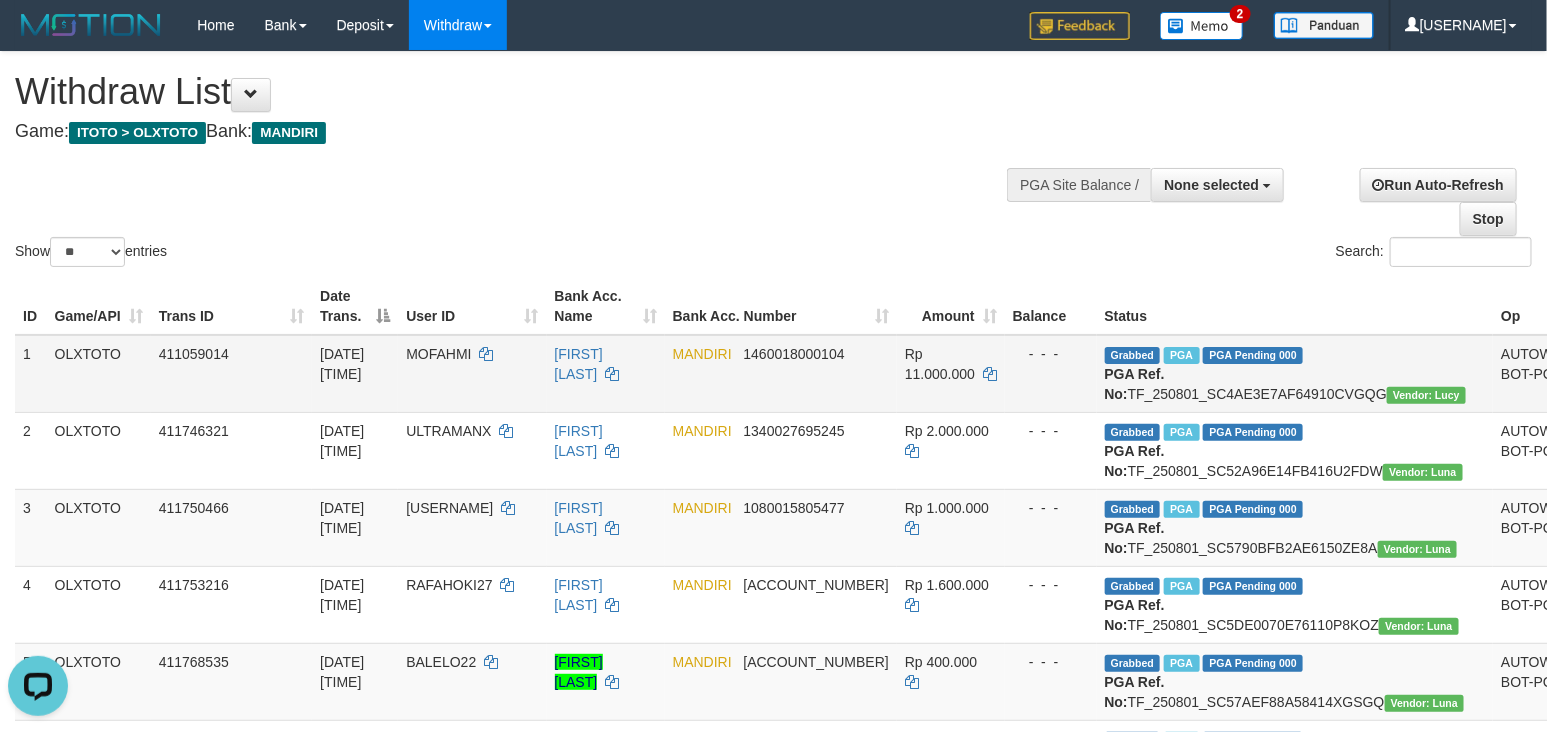 scroll, scrollTop: 0, scrollLeft: 0, axis: both 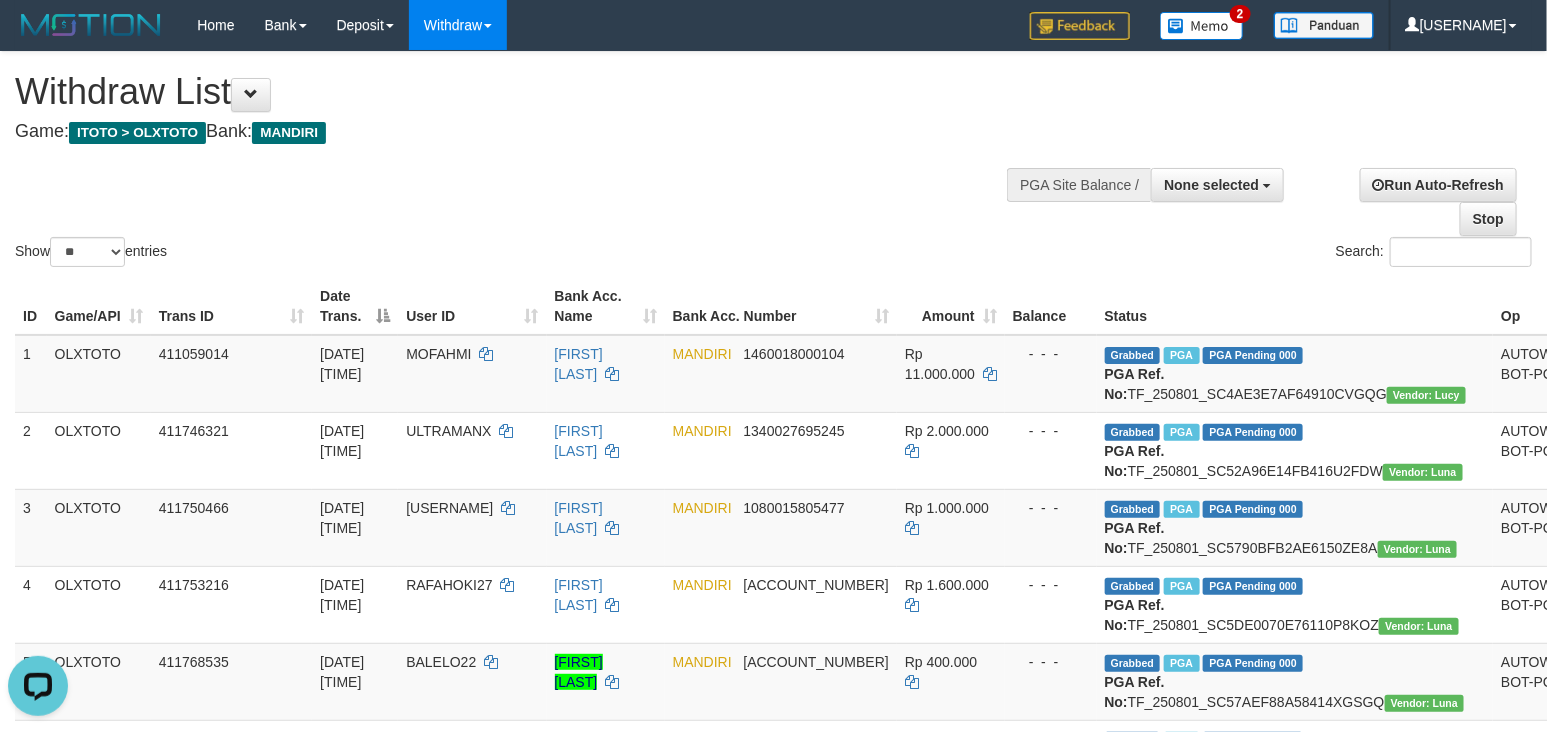 click on "Show  ** ** ** ***  entries Search:" at bounding box center [773, 161] 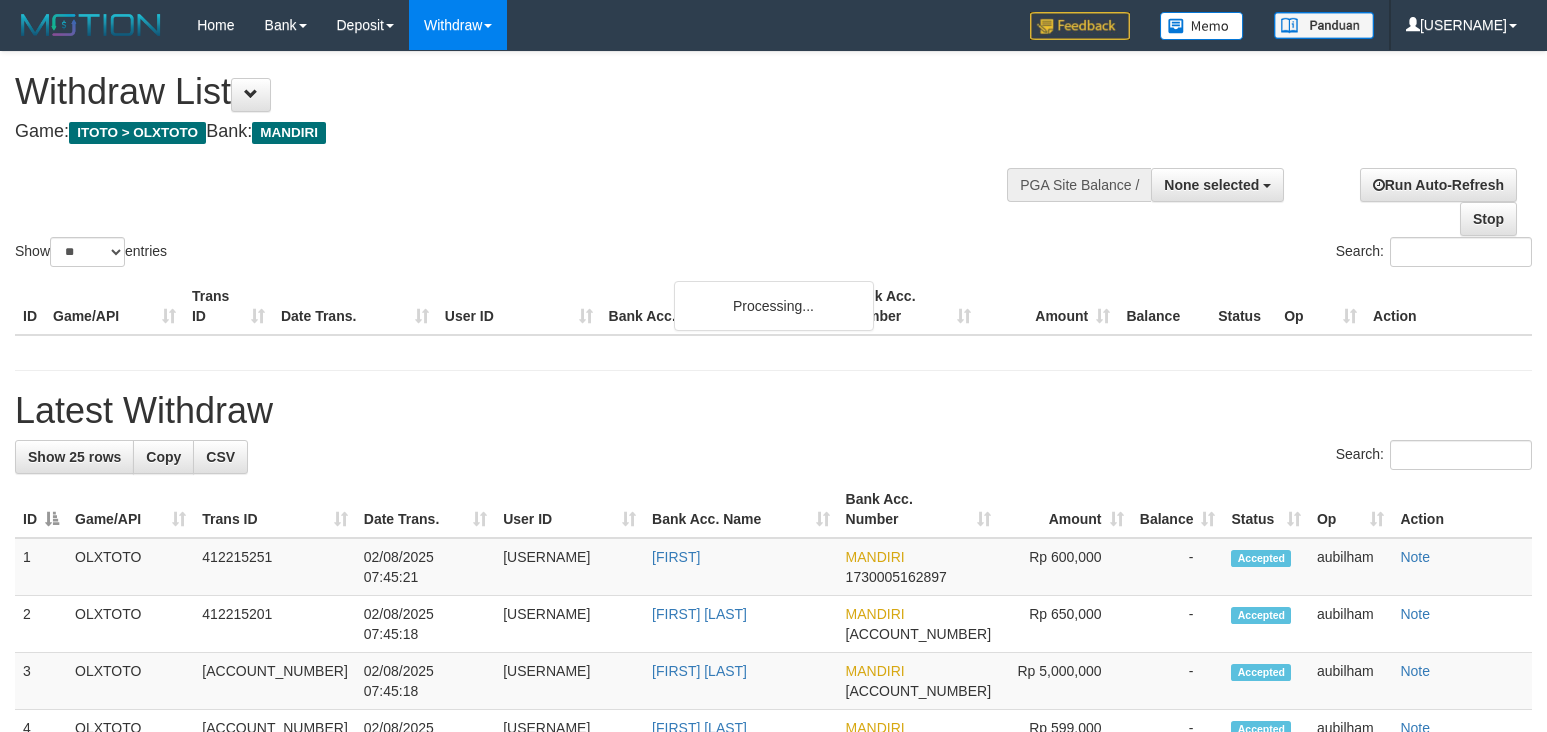 select 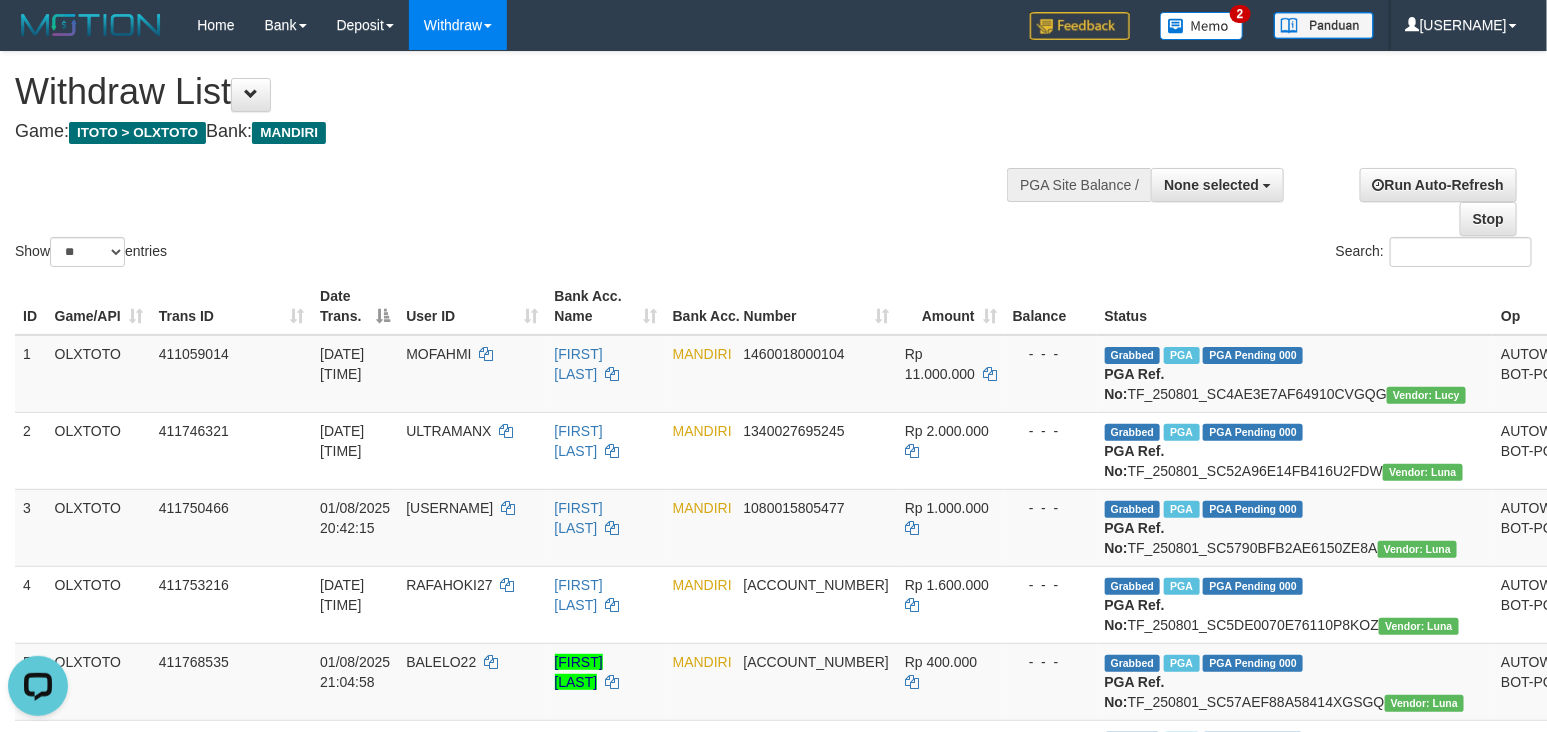 scroll, scrollTop: 0, scrollLeft: 0, axis: both 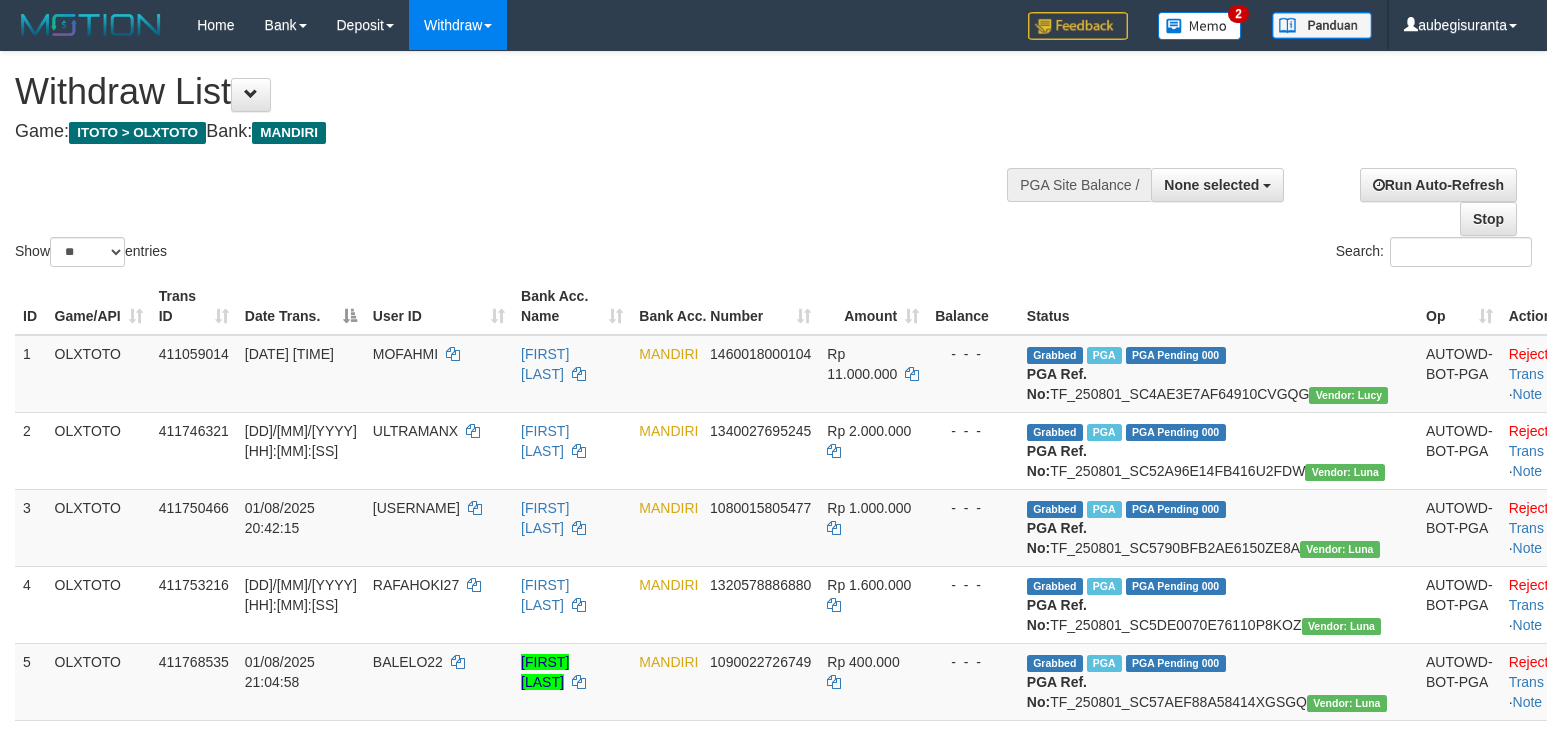 select 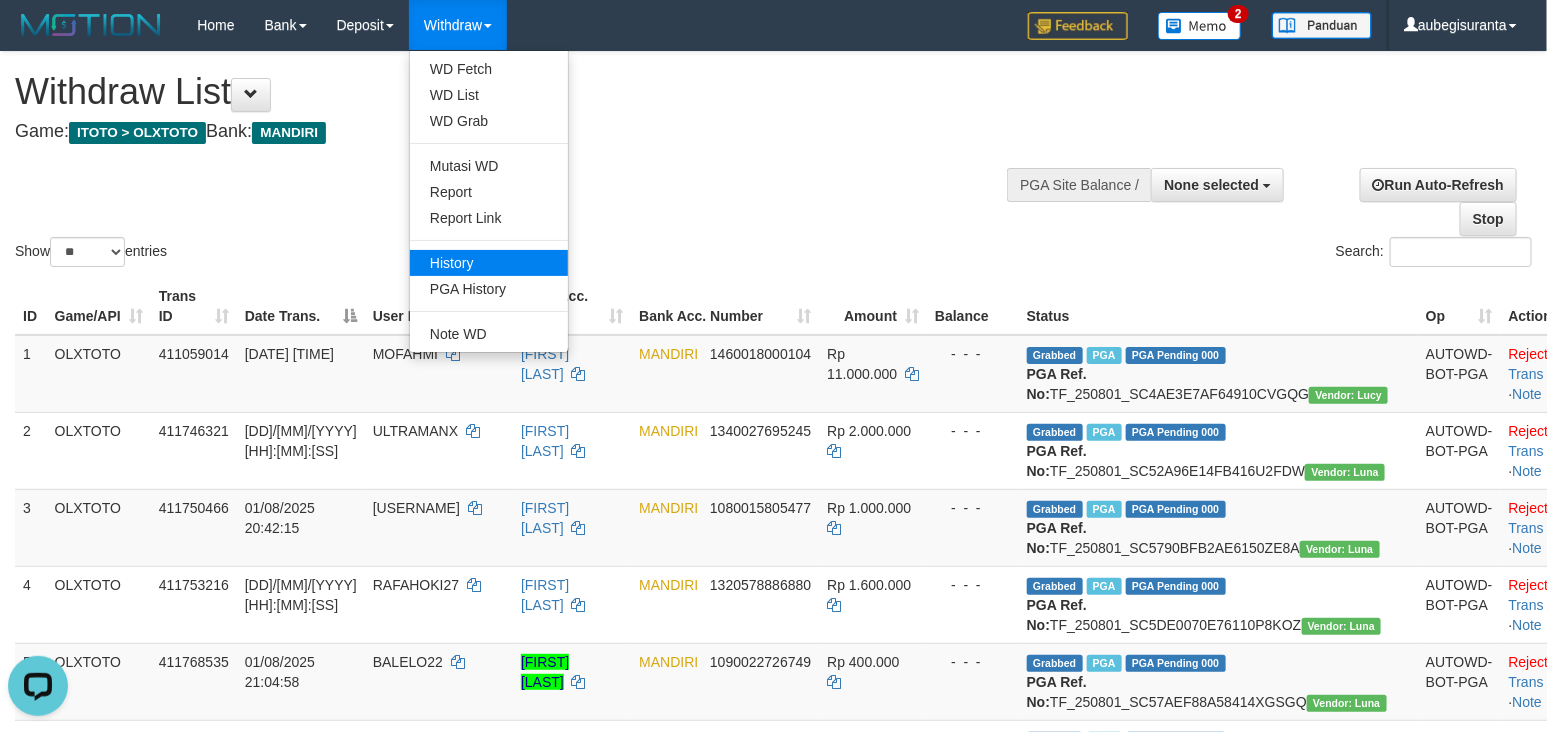 scroll, scrollTop: 0, scrollLeft: 0, axis: both 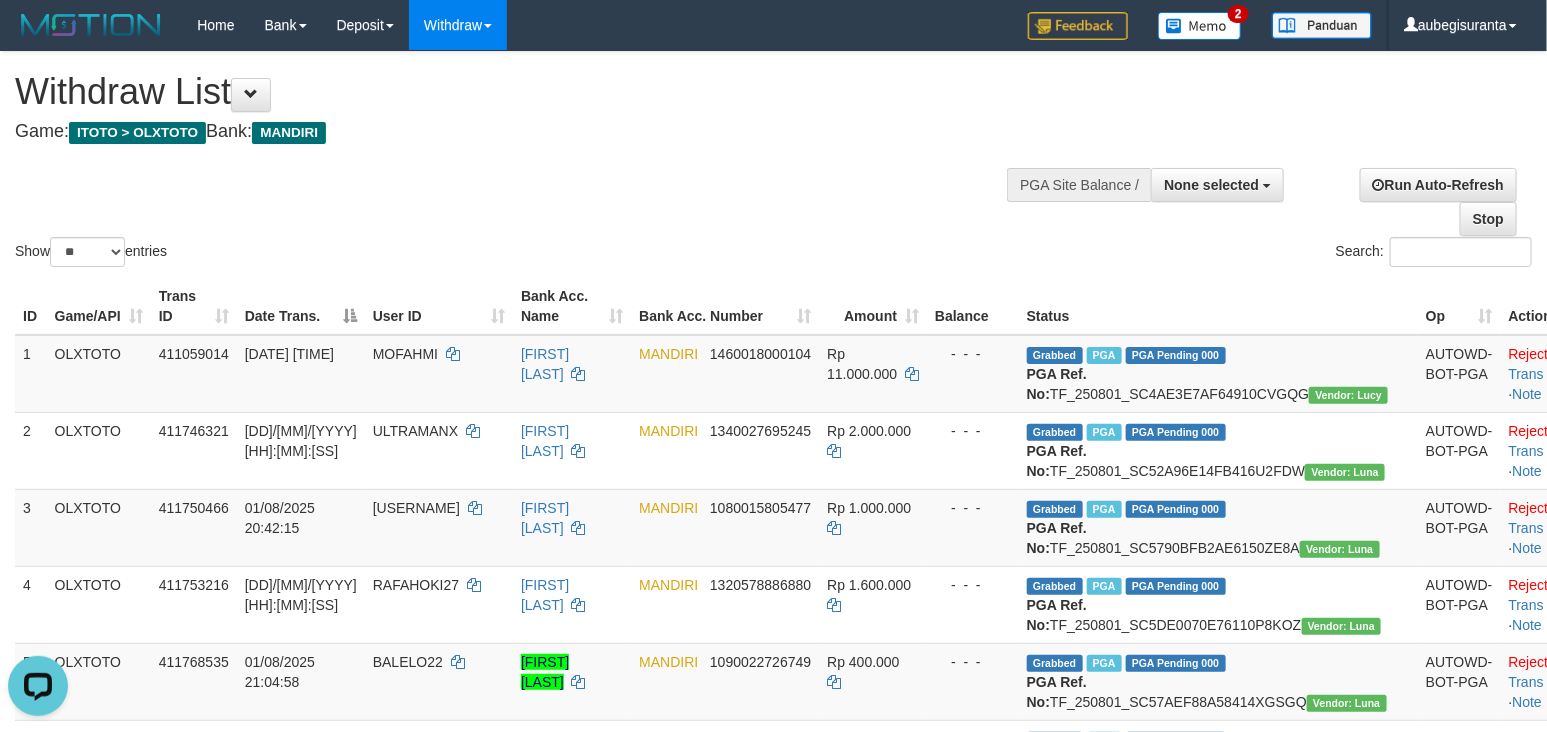 click on "Game:   ITOTO > OLXTOTO    				Bank:   MANDIRI" at bounding box center [513, 132] 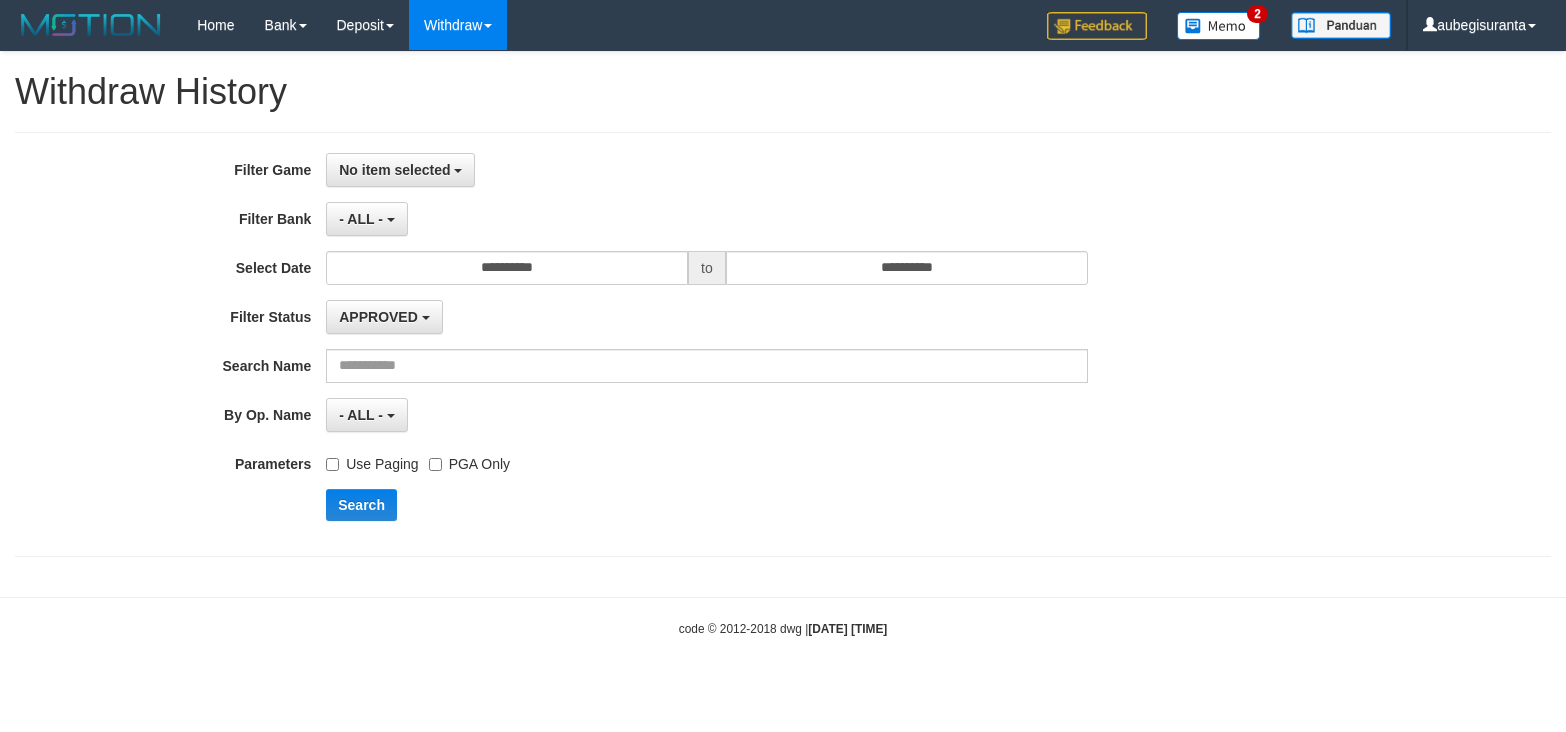 scroll, scrollTop: 0, scrollLeft: 0, axis: both 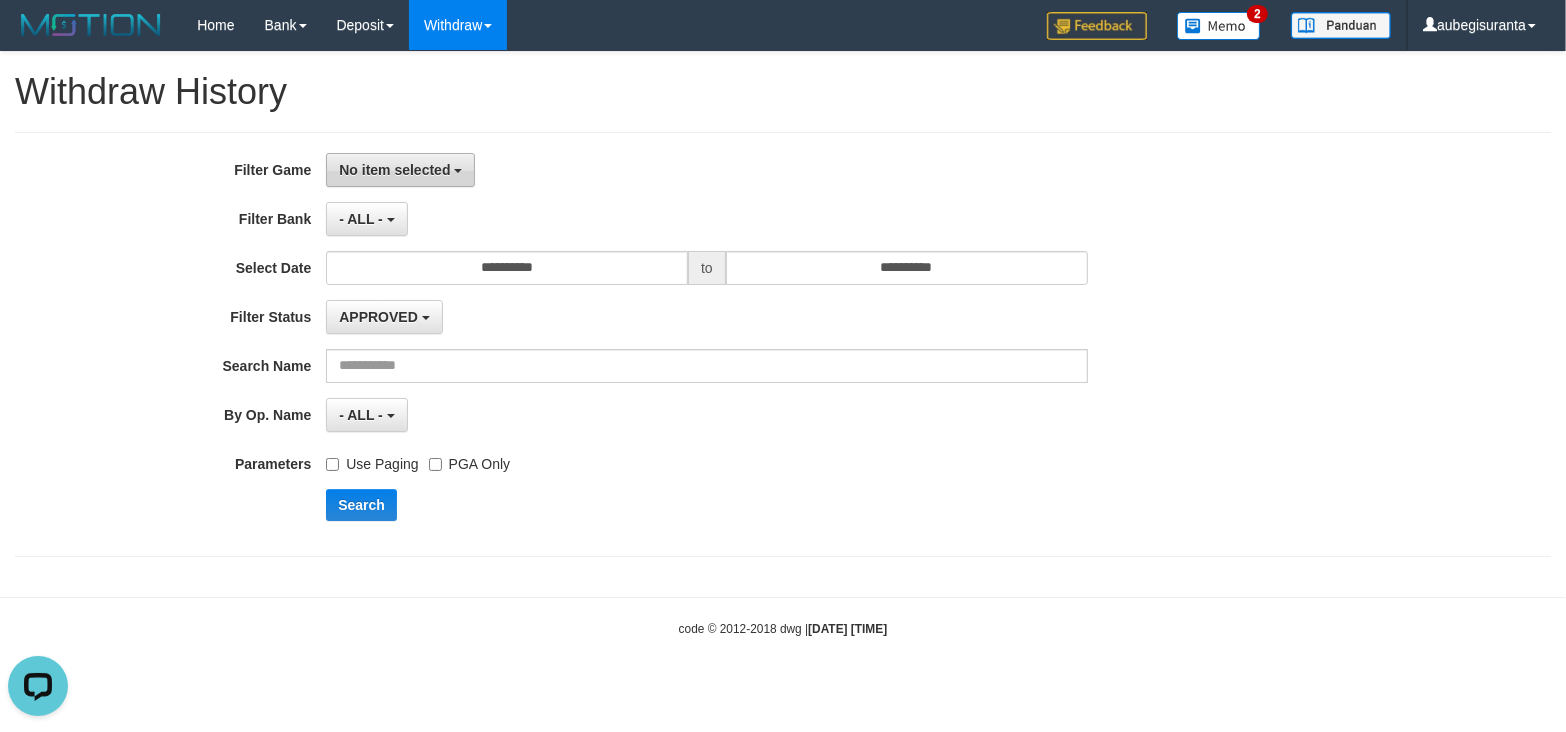 click on "No item selected" at bounding box center [394, 170] 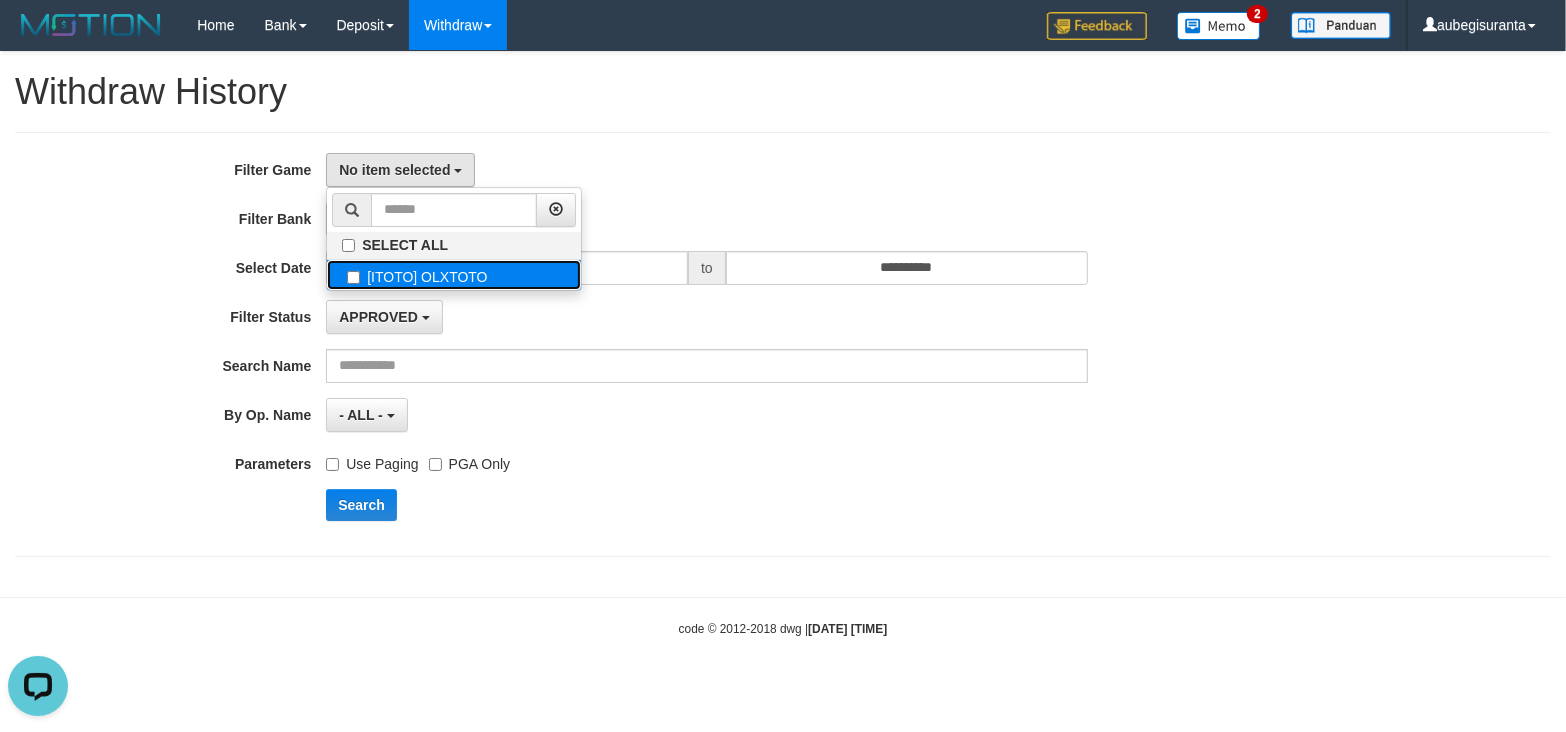 click on "[ITOTO] OLXTOTO" at bounding box center [454, 275] 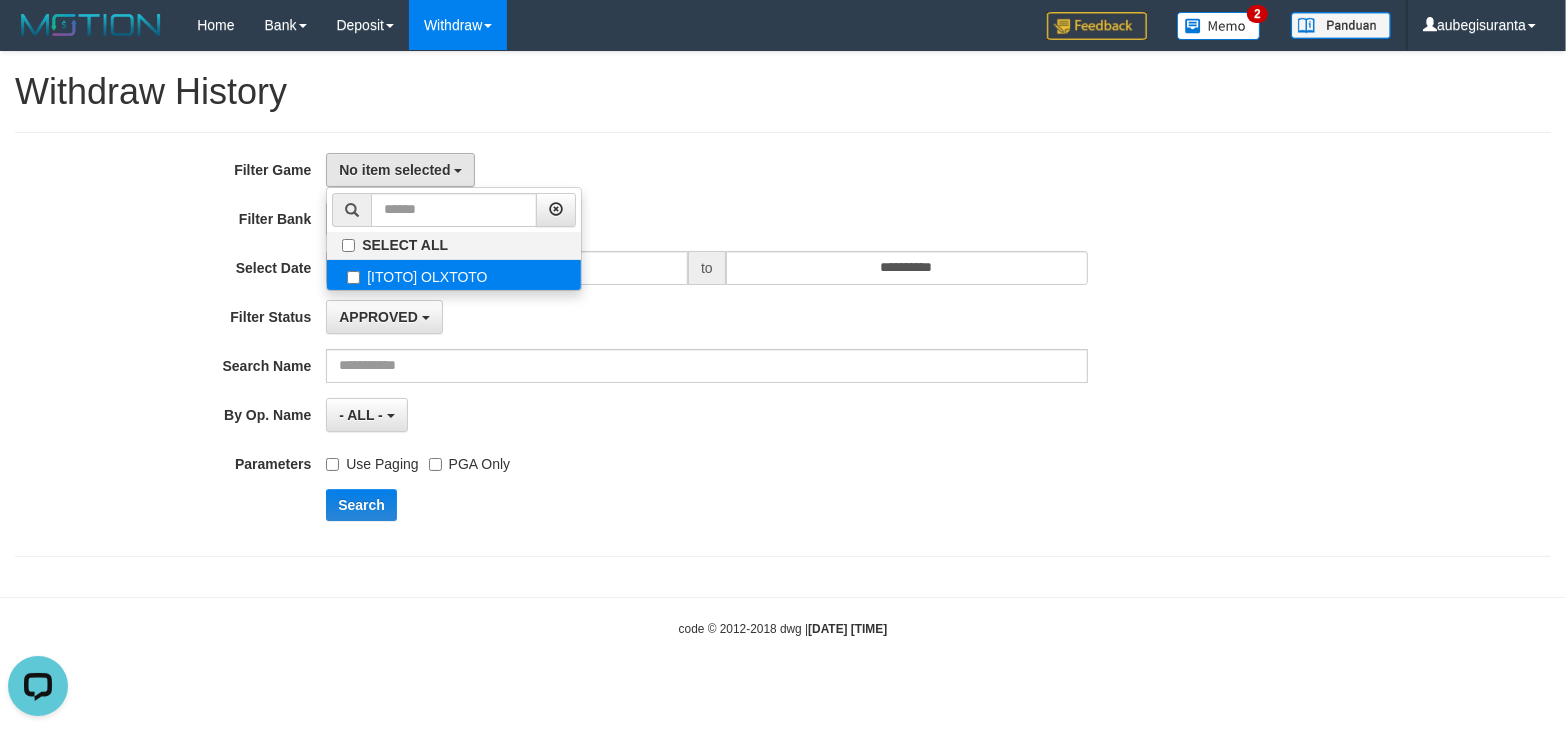 select on "***" 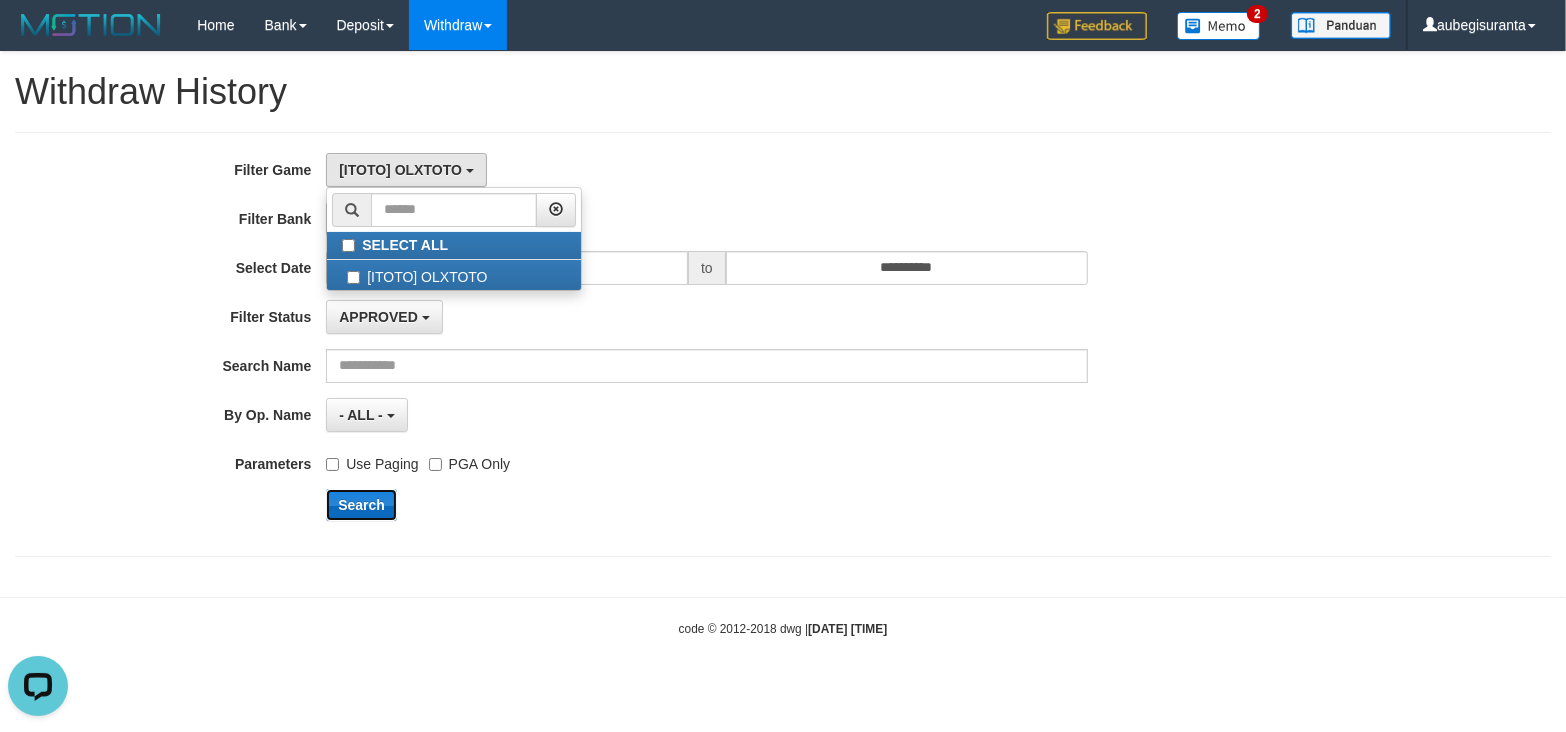 click on "Search" at bounding box center [361, 505] 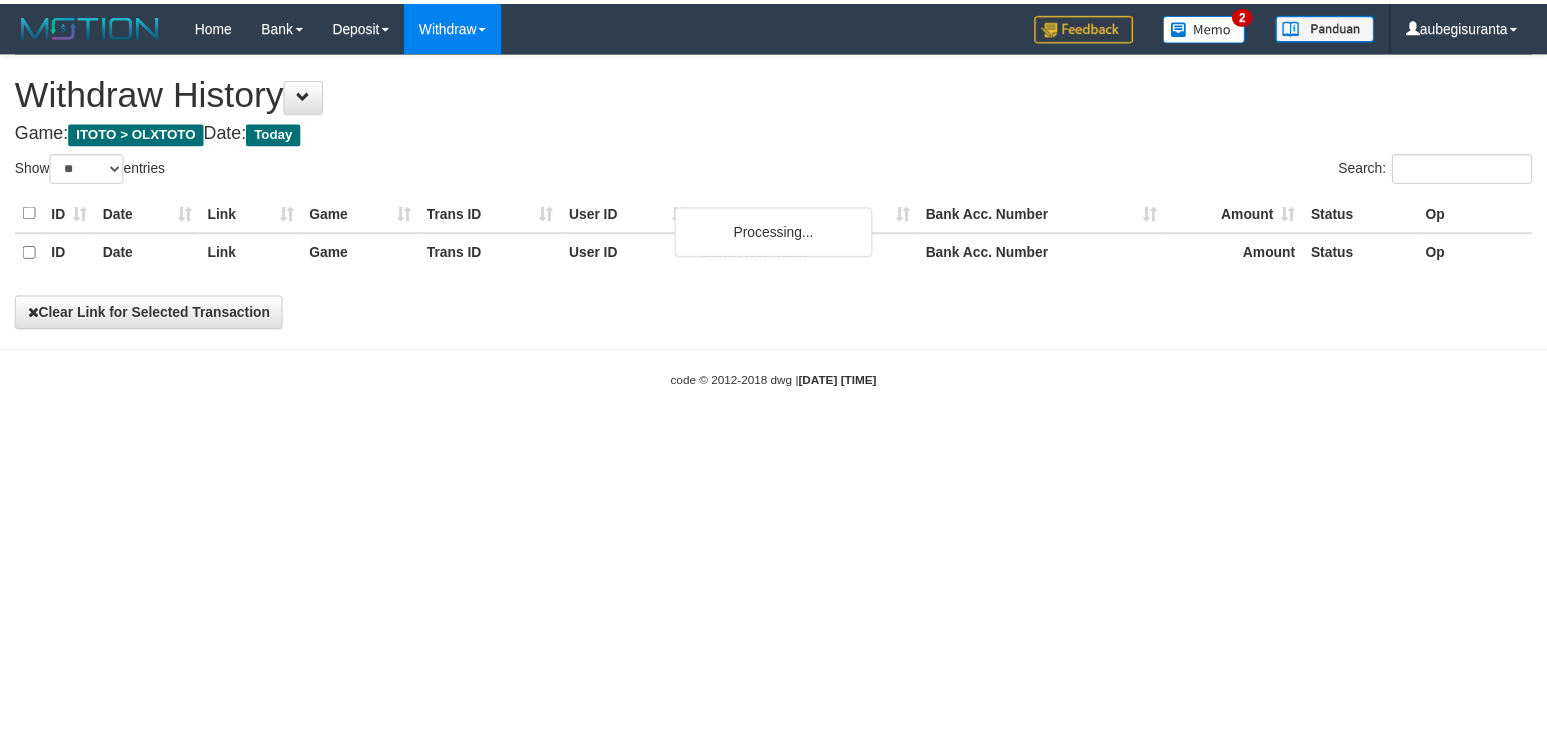 scroll, scrollTop: 0, scrollLeft: 0, axis: both 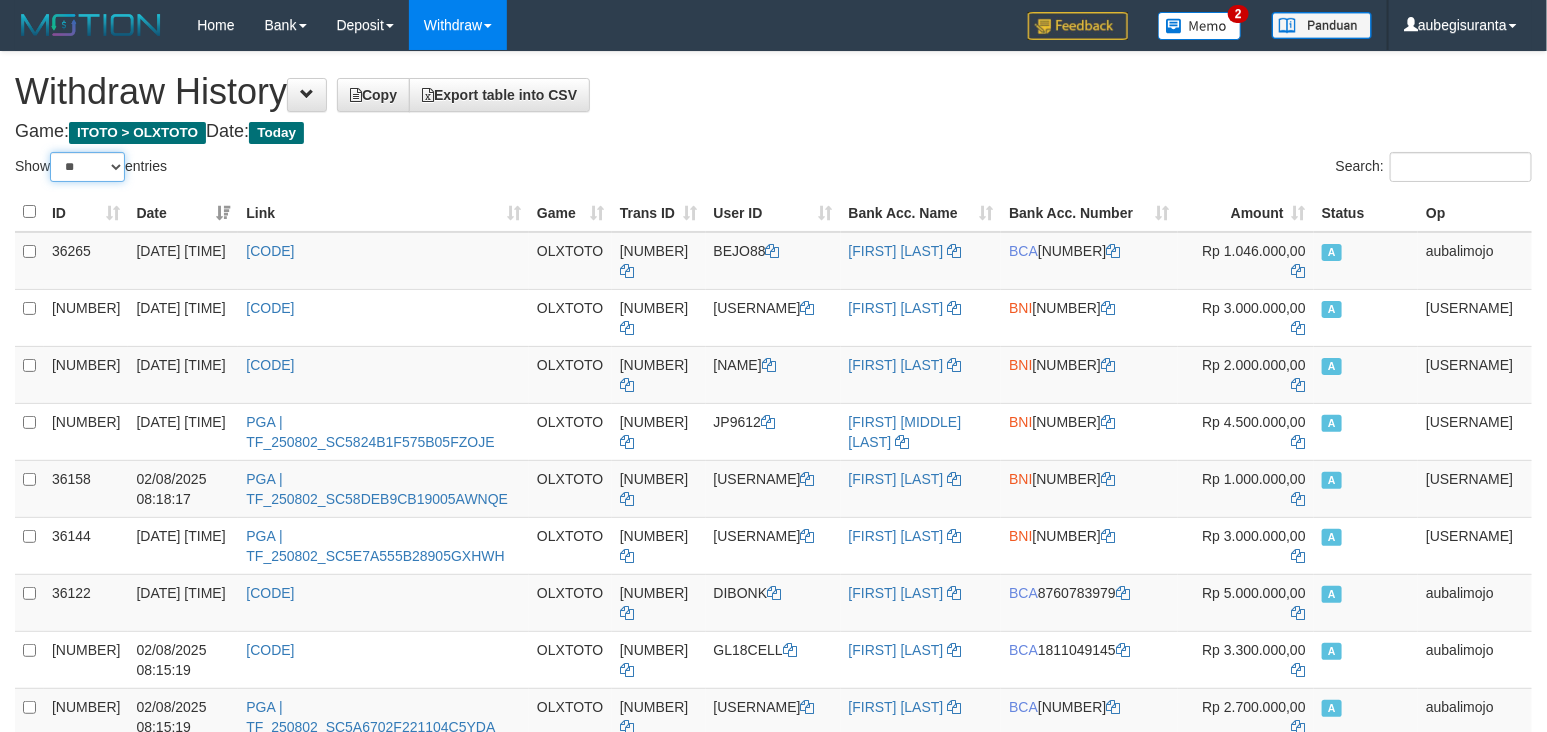 click on "** ** ** ***" at bounding box center (87, 167) 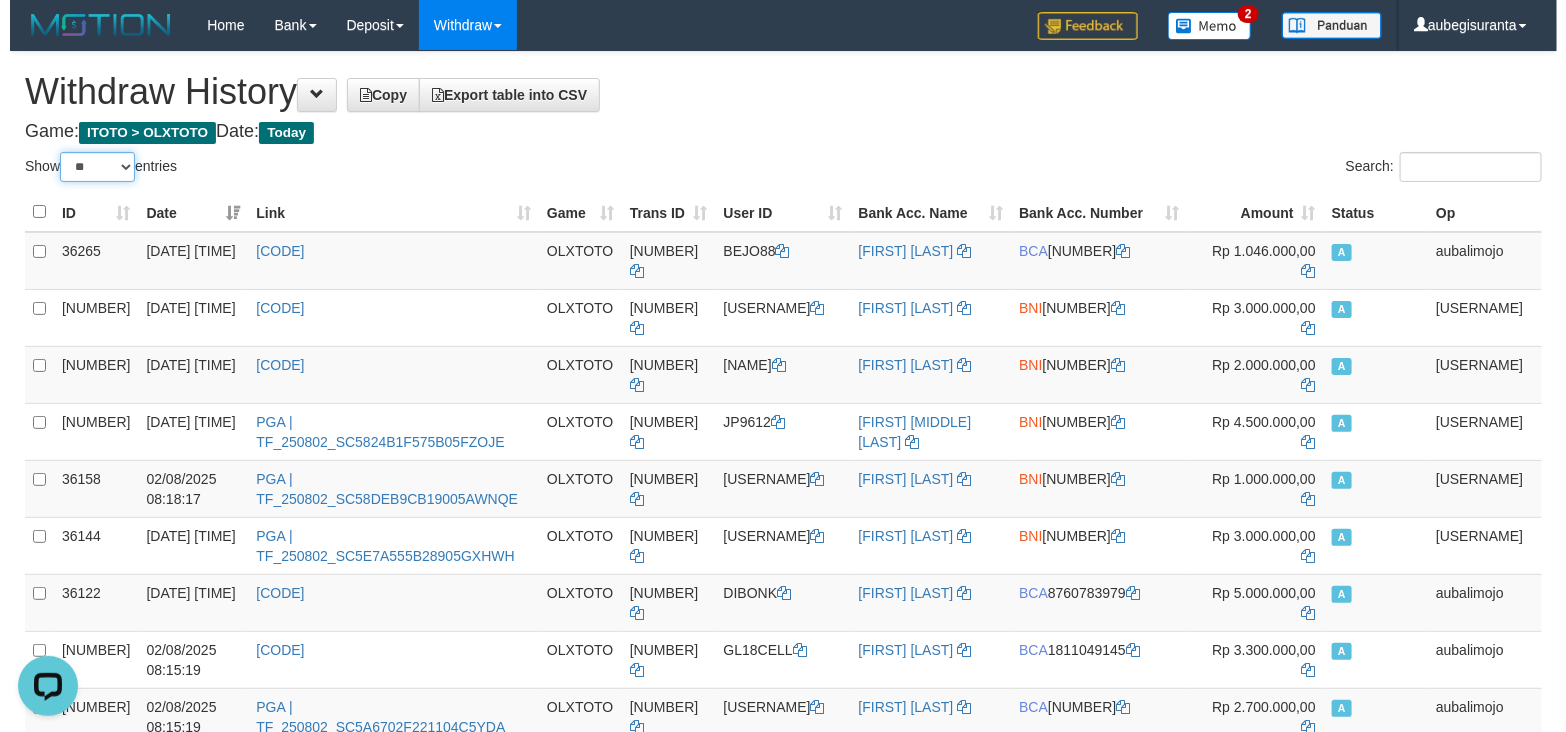 scroll, scrollTop: 0, scrollLeft: 0, axis: both 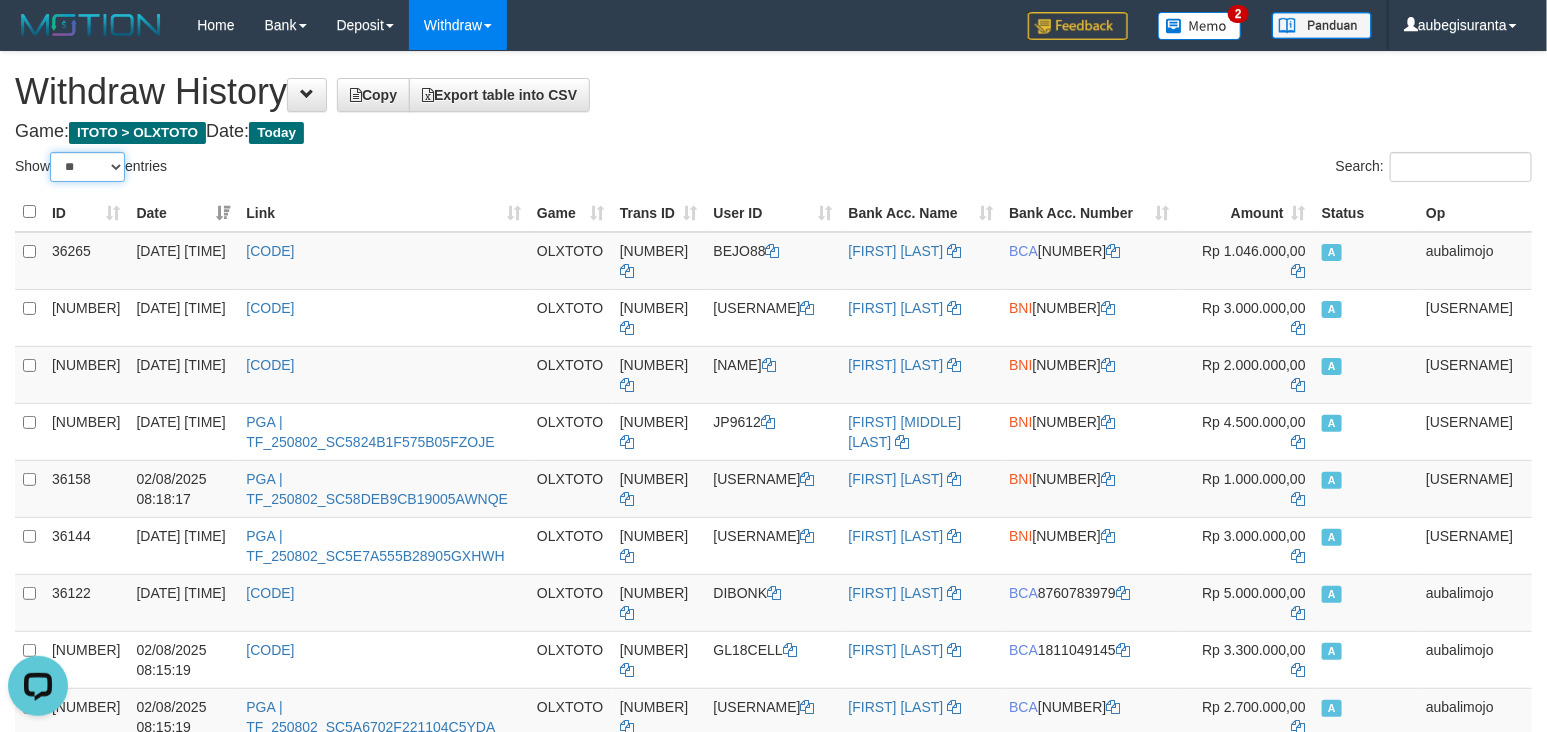 select on "***" 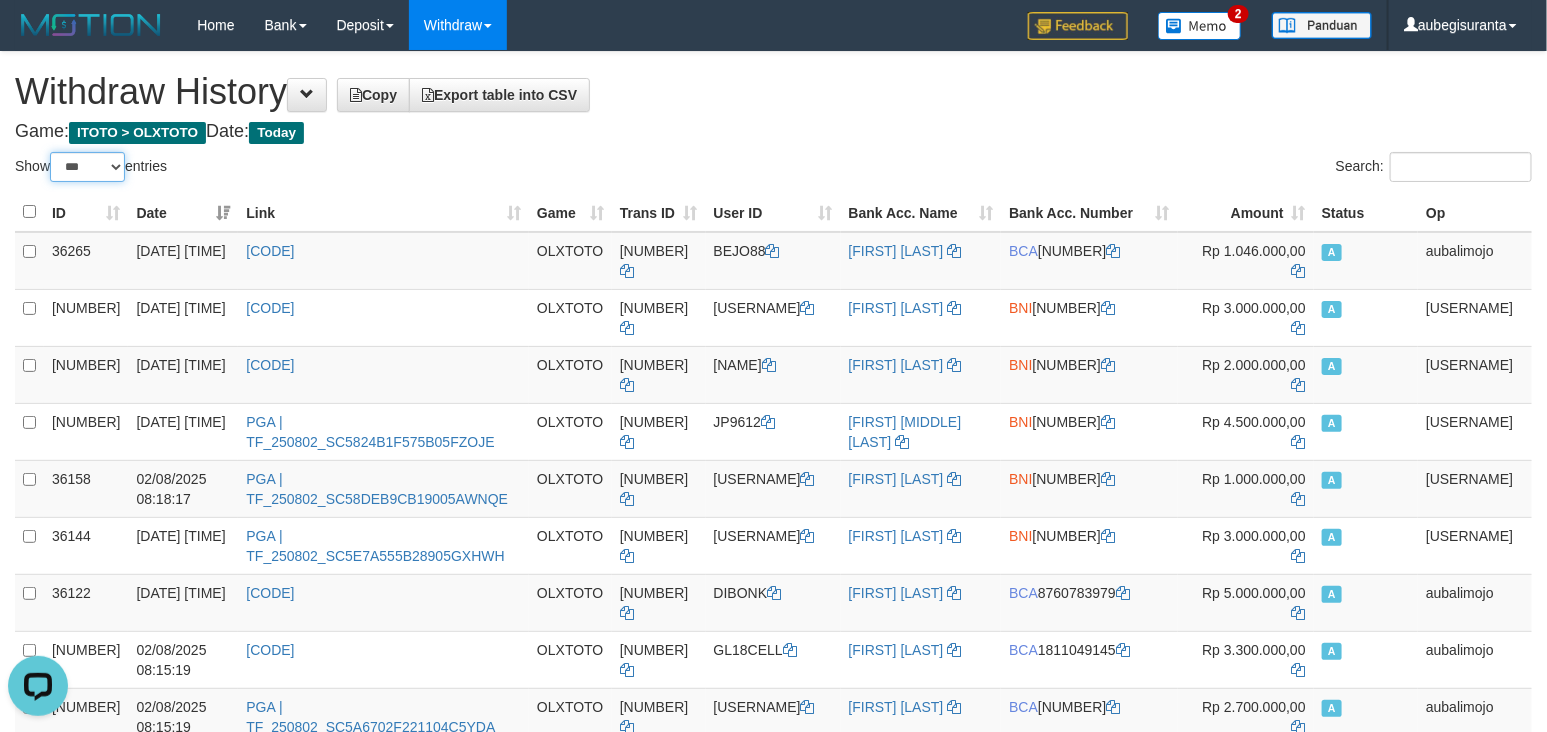 click on "** ** ** ***" at bounding box center [87, 167] 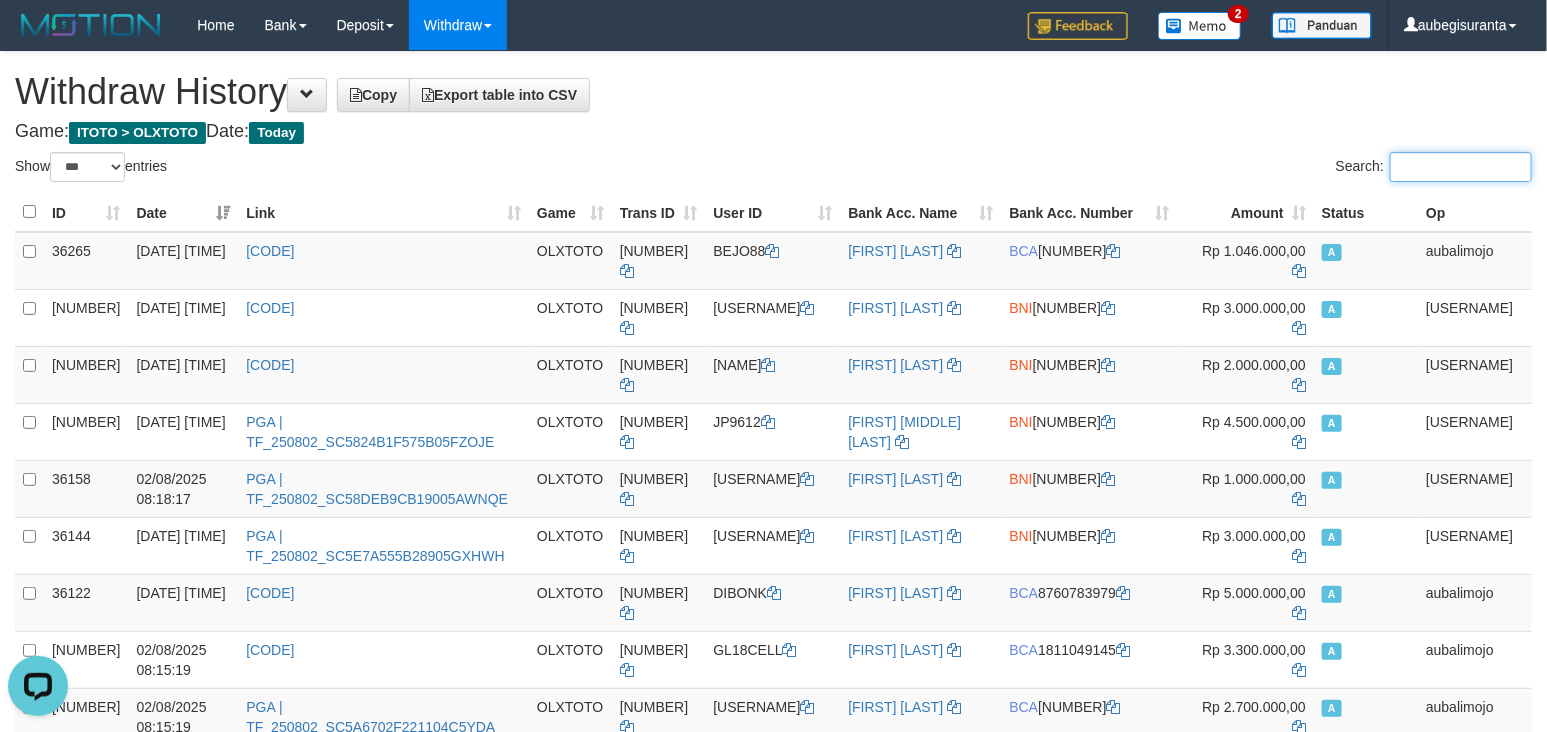 click on "Search:" at bounding box center (1461, 167) 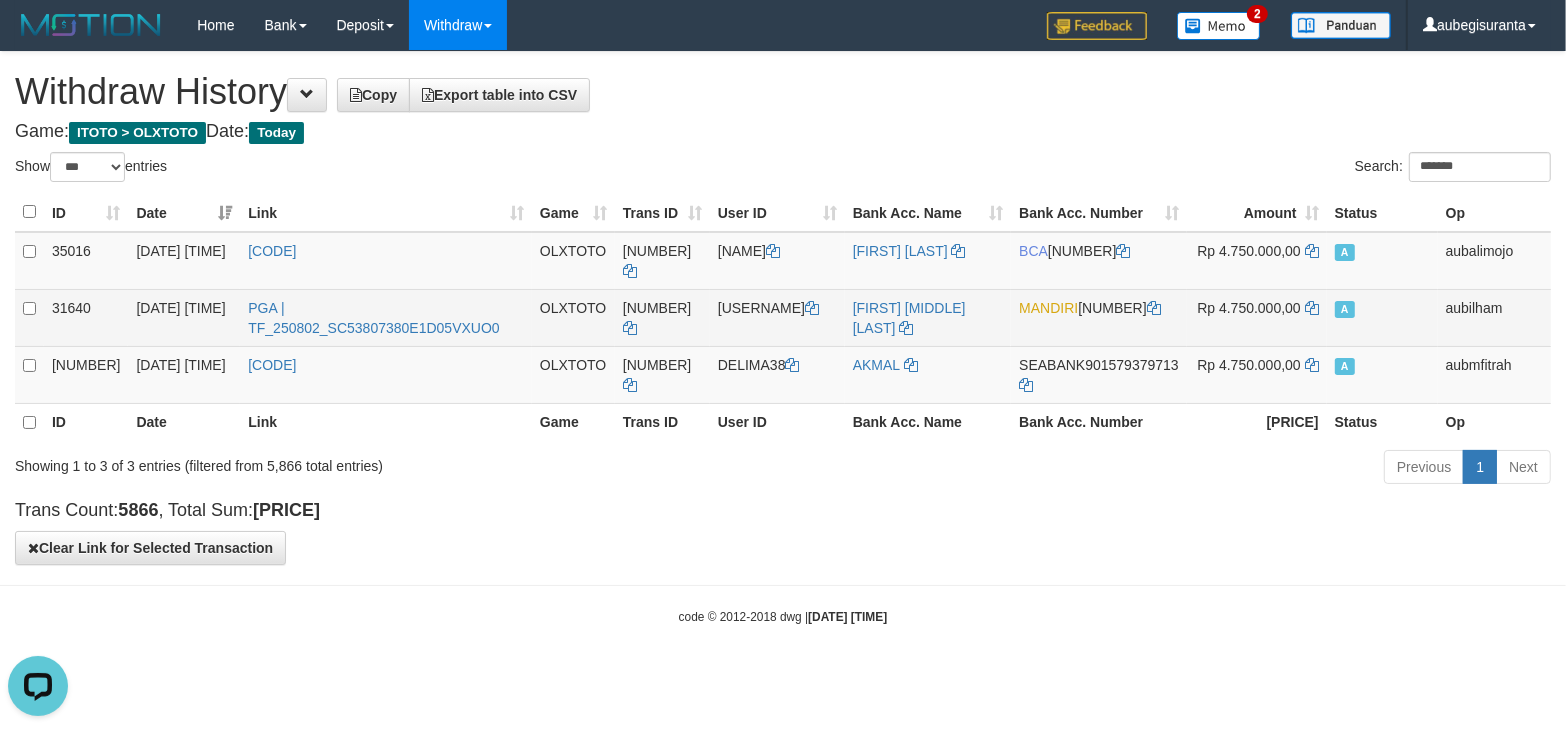 click on "[ALPHANUMERIC]" at bounding box center [777, 317] 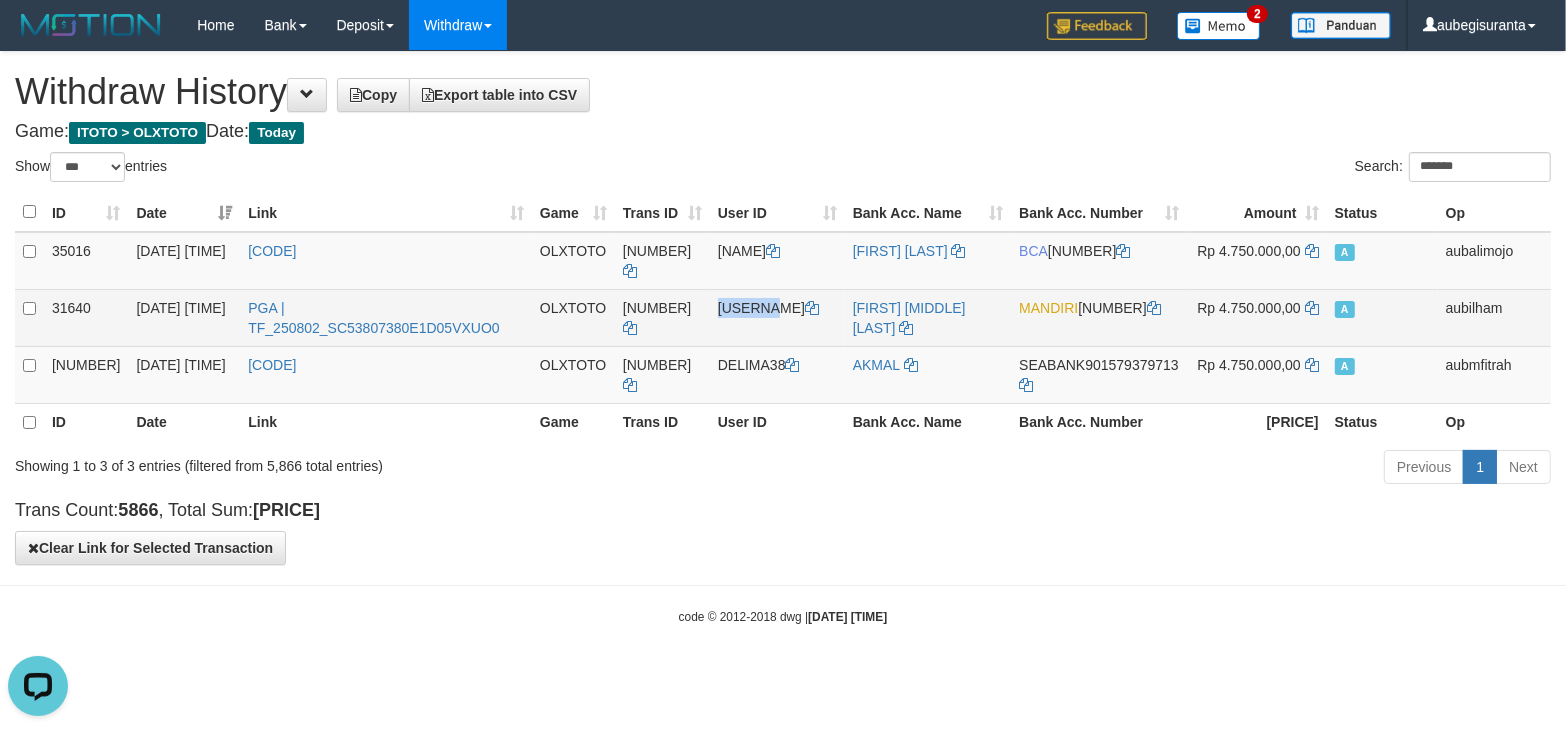 drag, startPoint x: 728, startPoint y: 325, endPoint x: 717, endPoint y: 323, distance: 11.18034 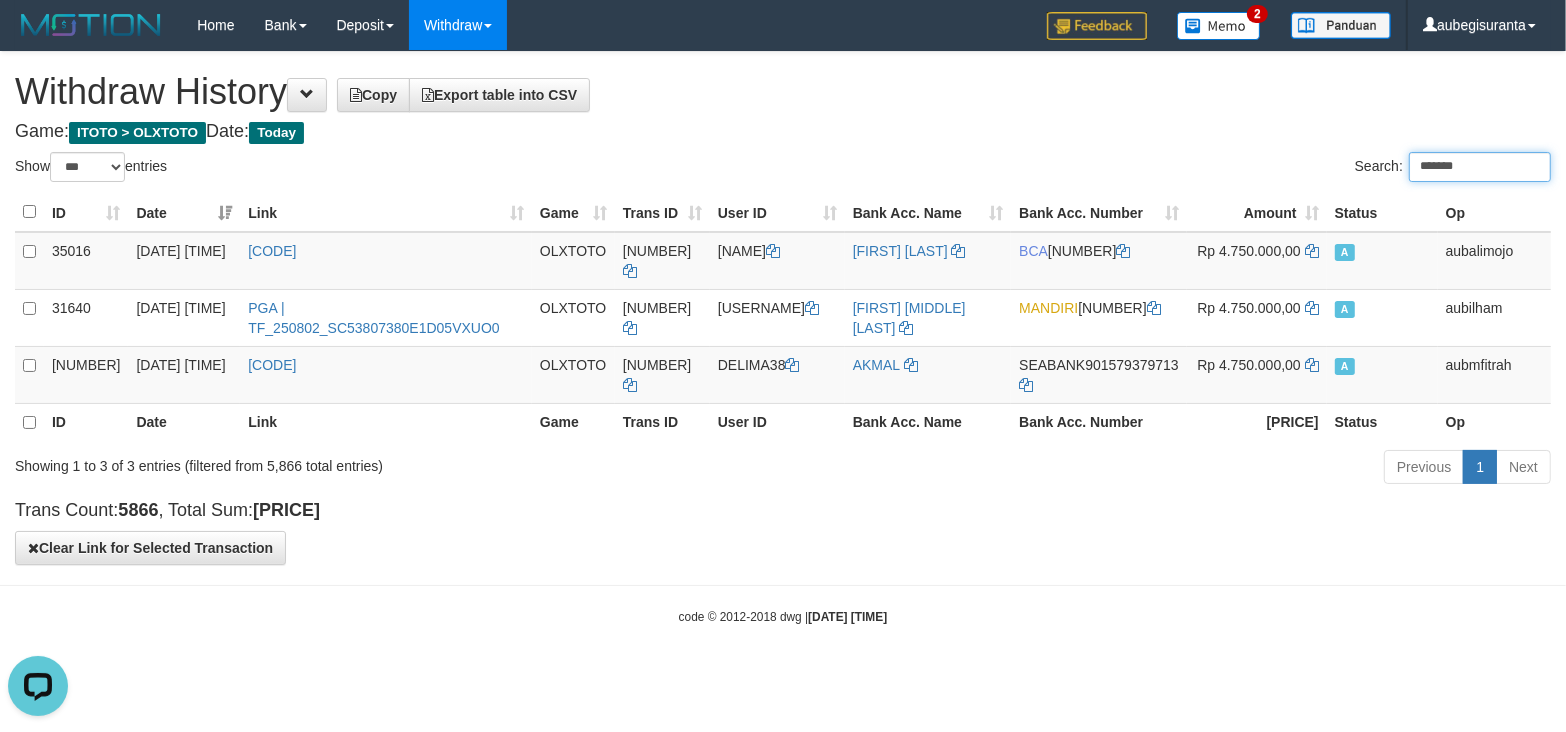 click on "*******" at bounding box center (1480, 167) 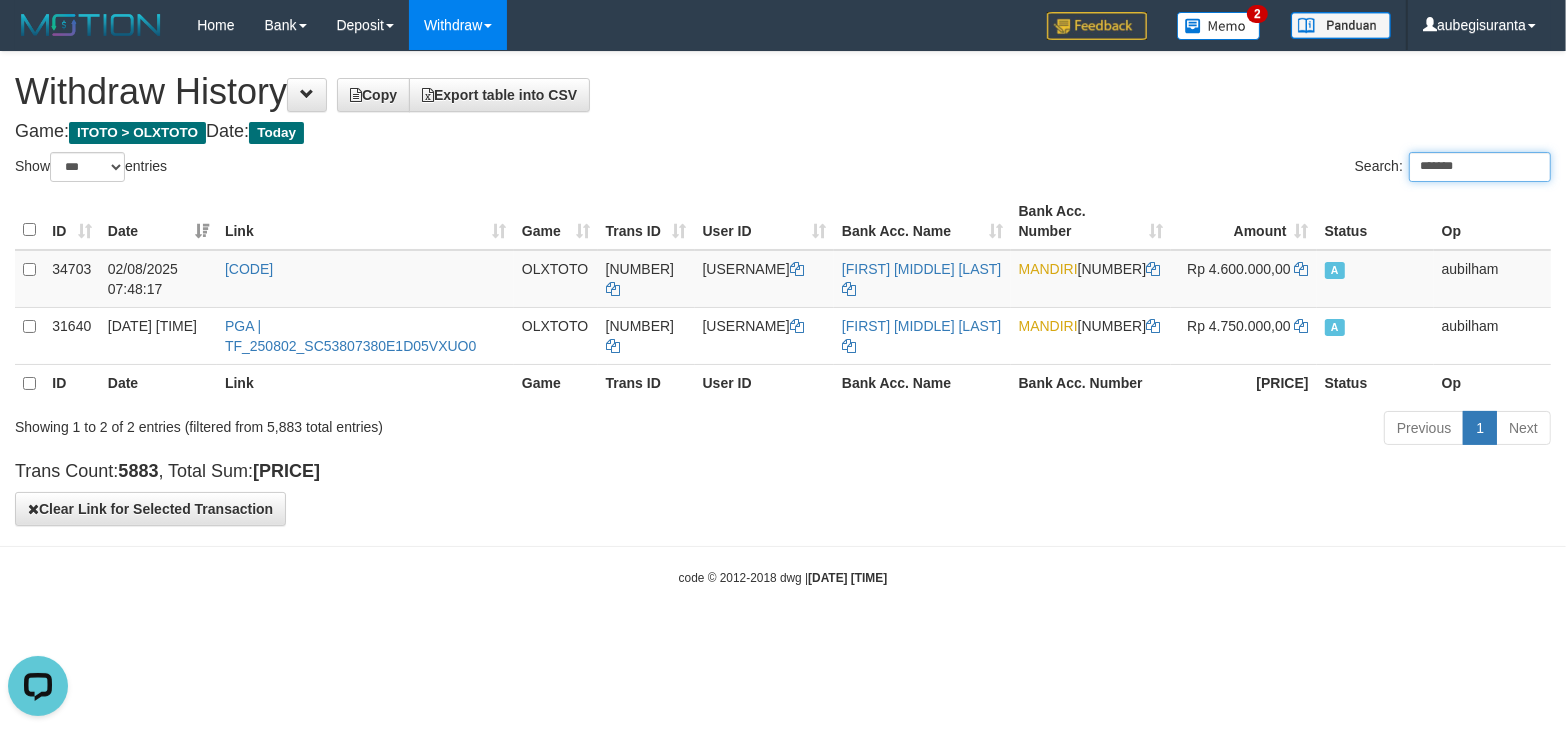 type on "*******" 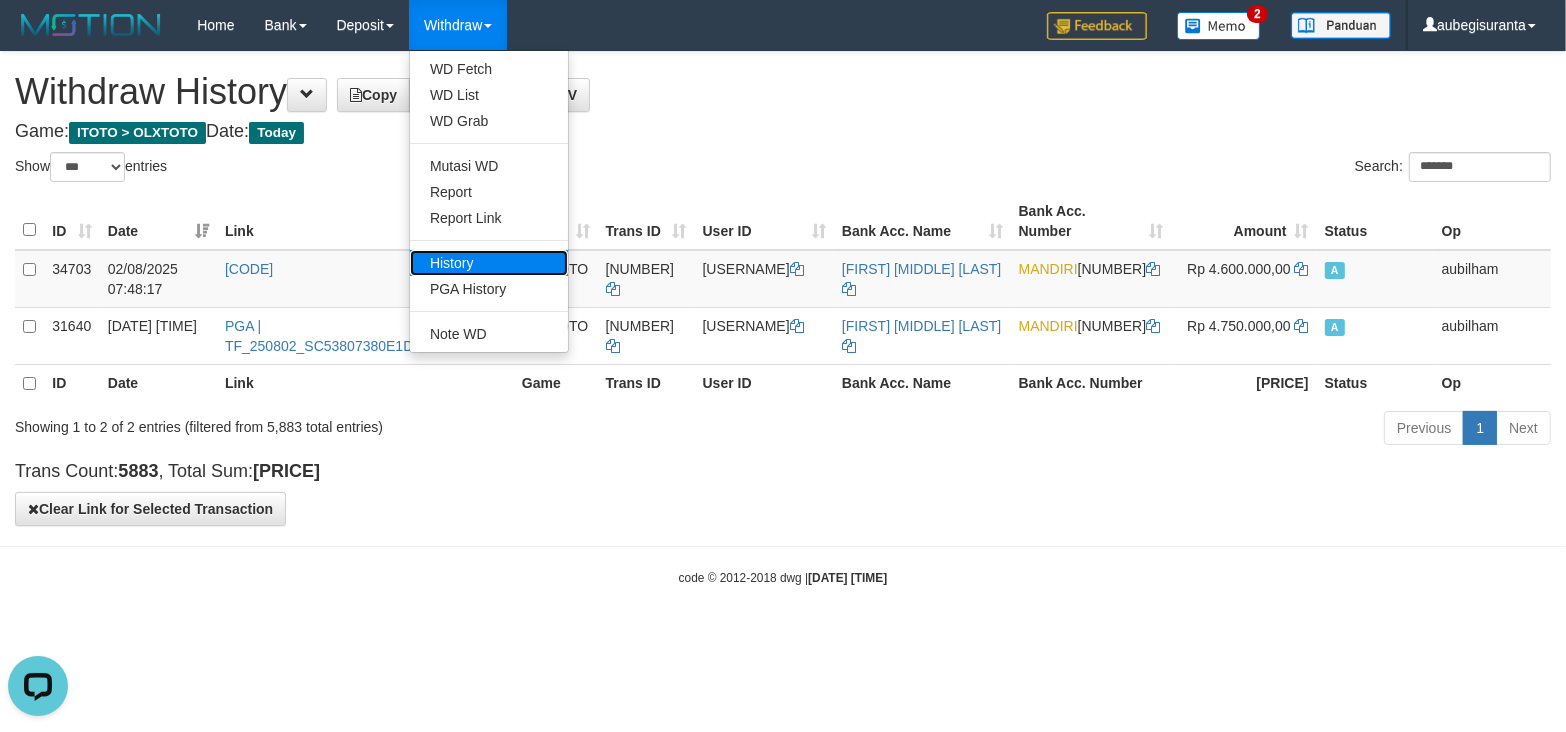 click on "History" at bounding box center (489, 263) 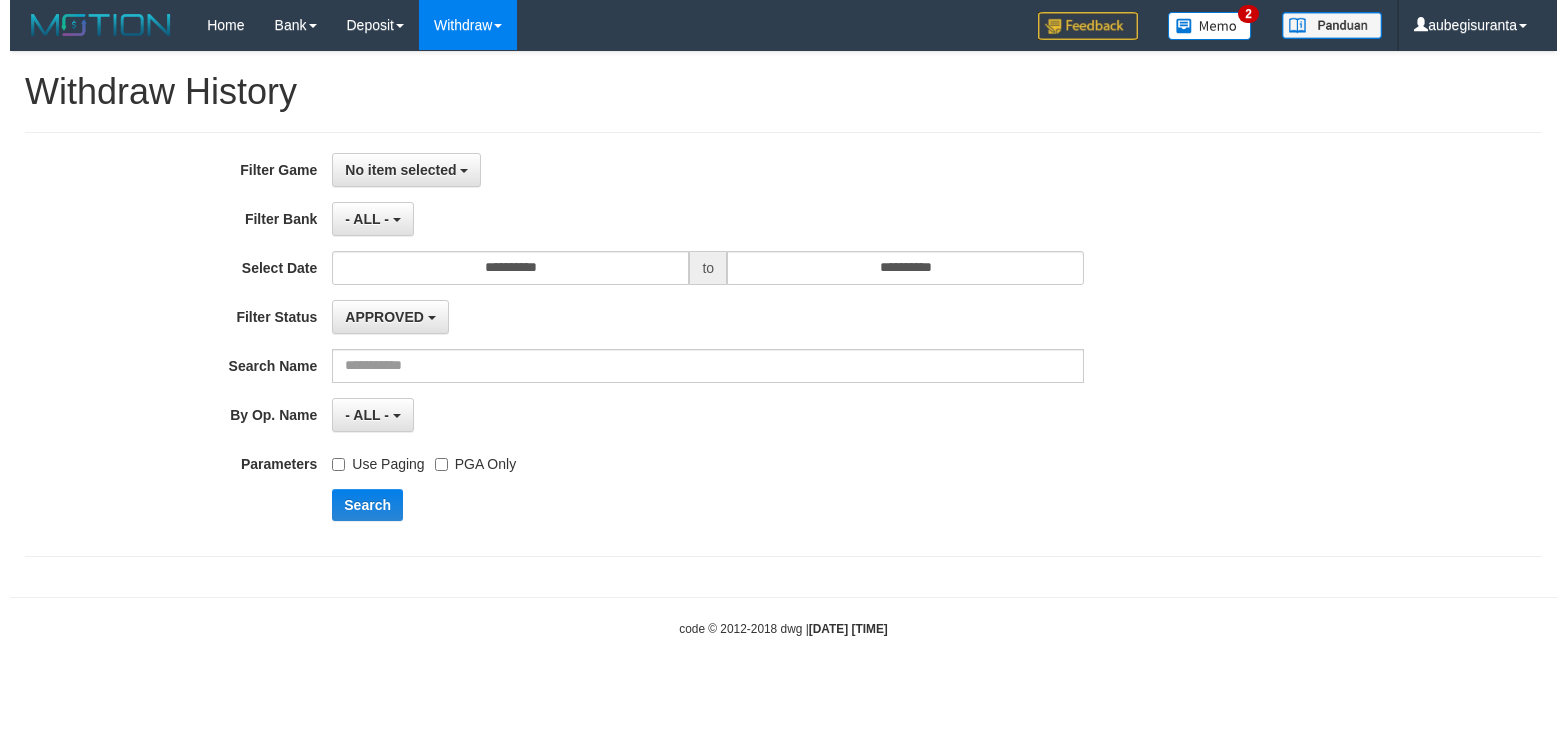 scroll, scrollTop: 0, scrollLeft: 0, axis: both 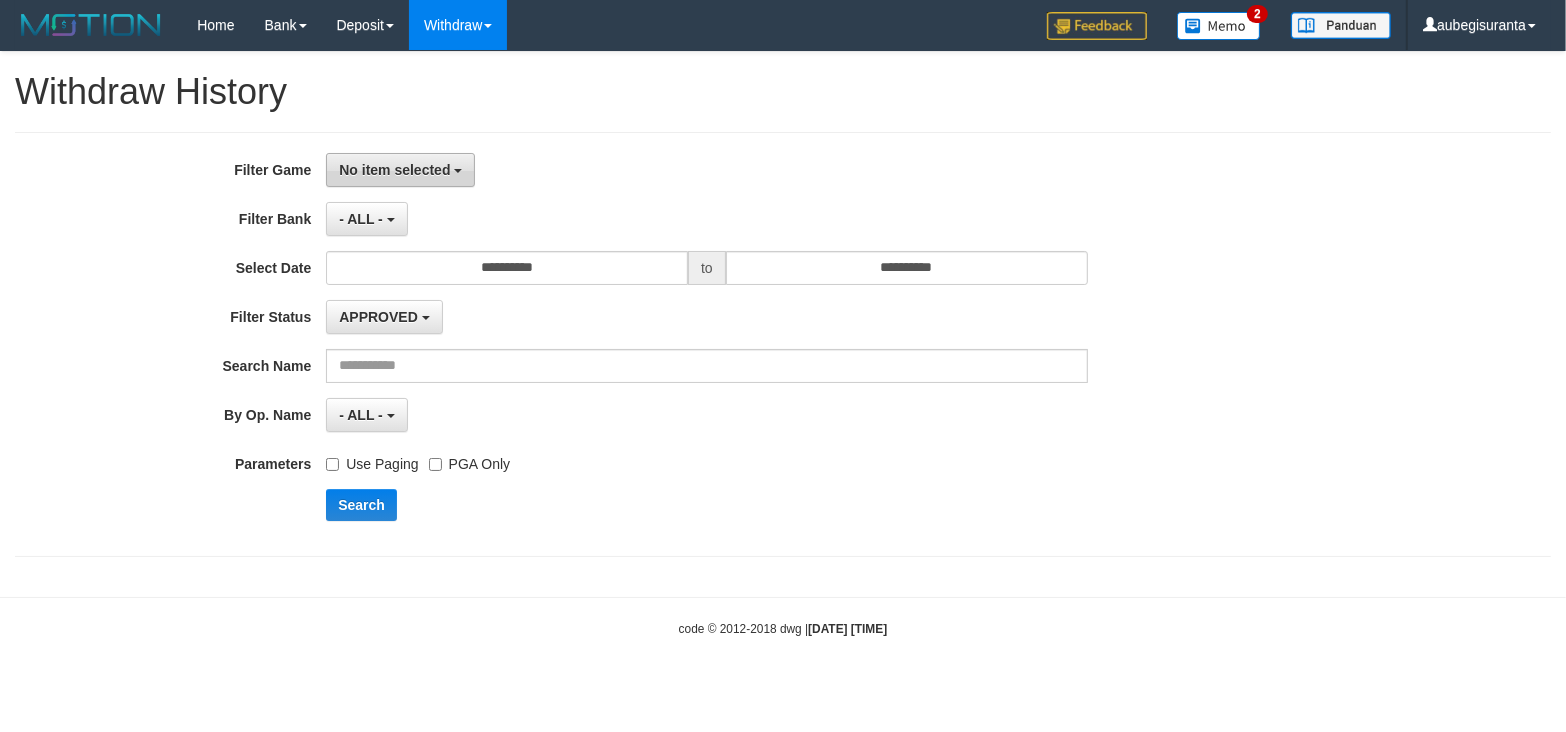click on "No item selected" at bounding box center [394, 170] 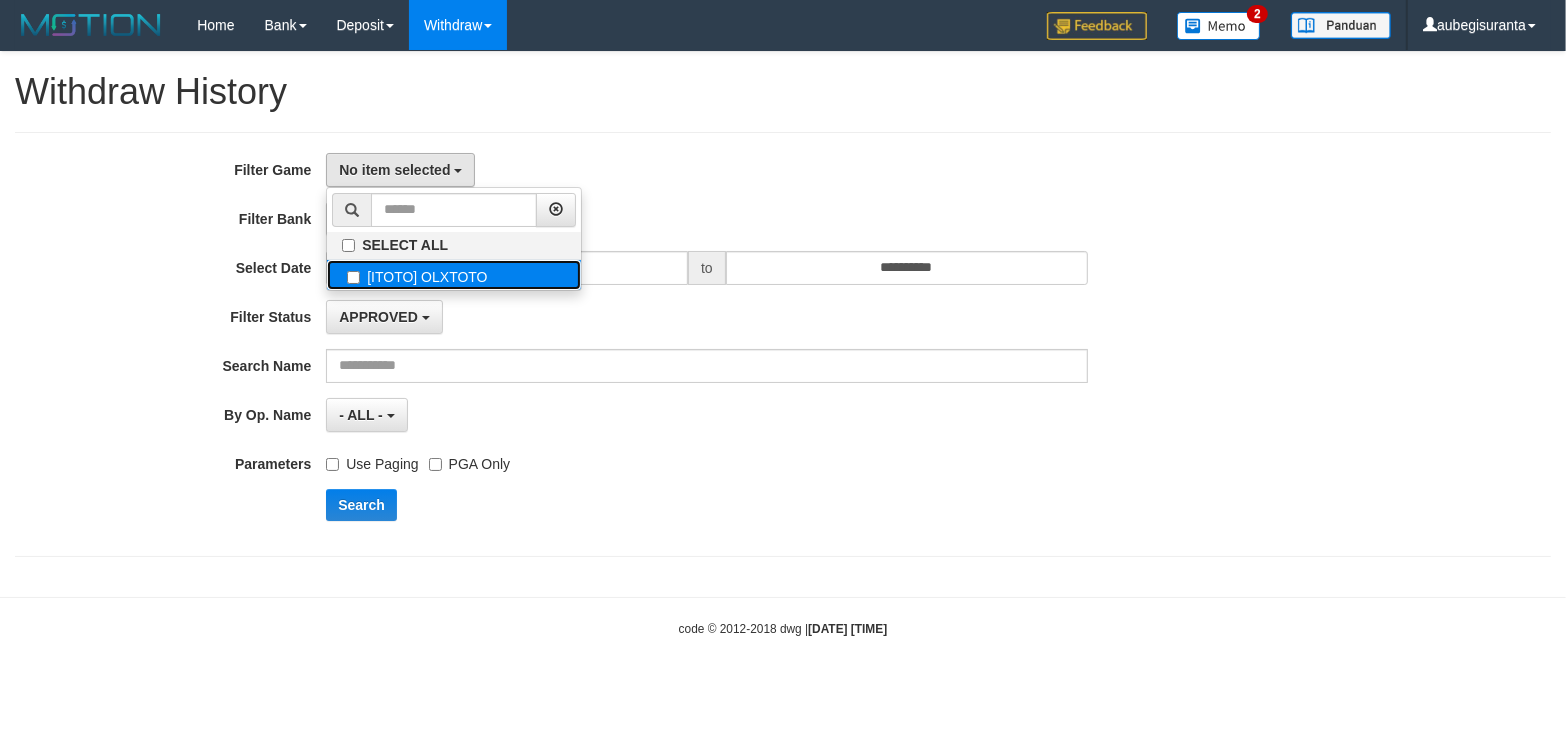 click on "[ITOTO] OLXTOTO" at bounding box center [454, 275] 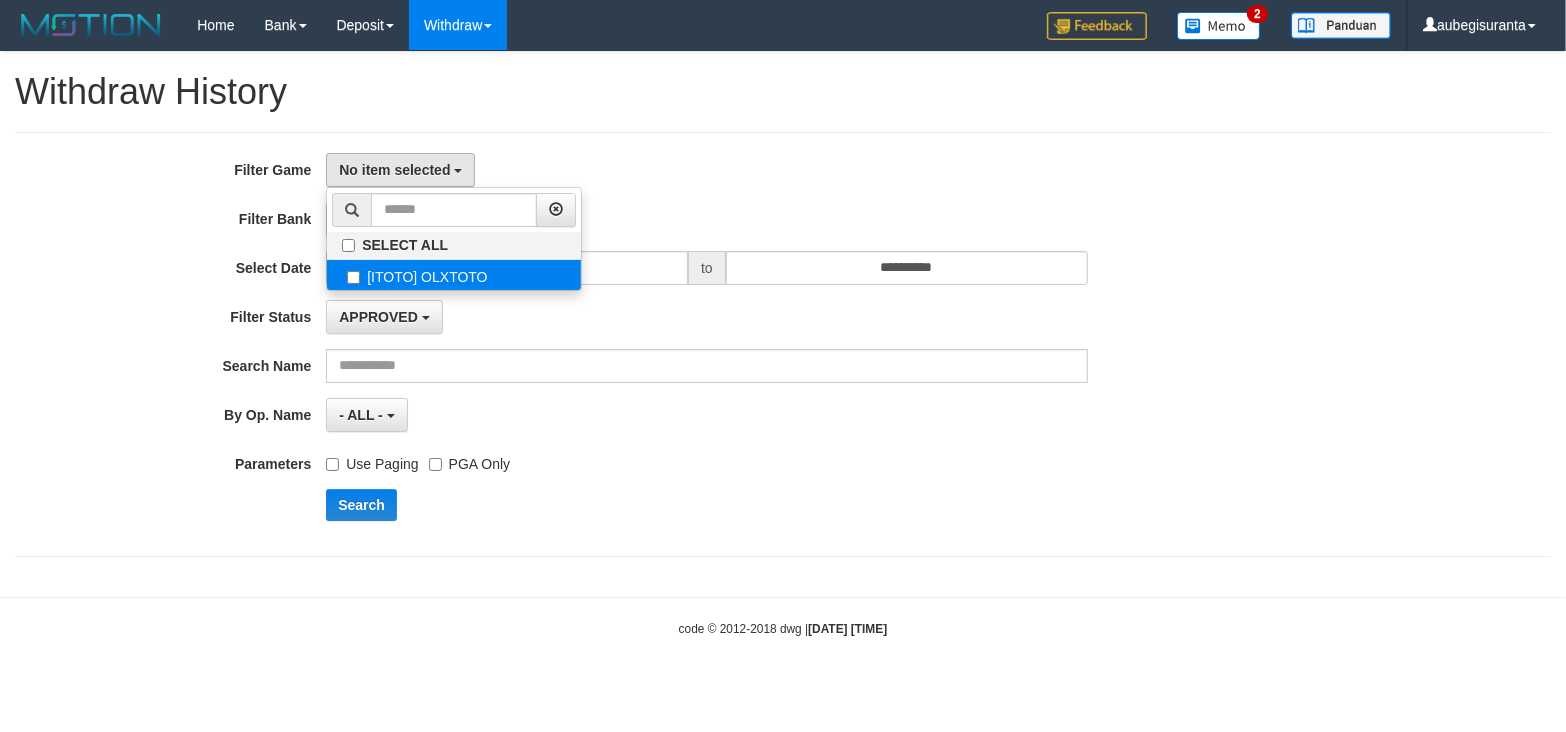 select on "***" 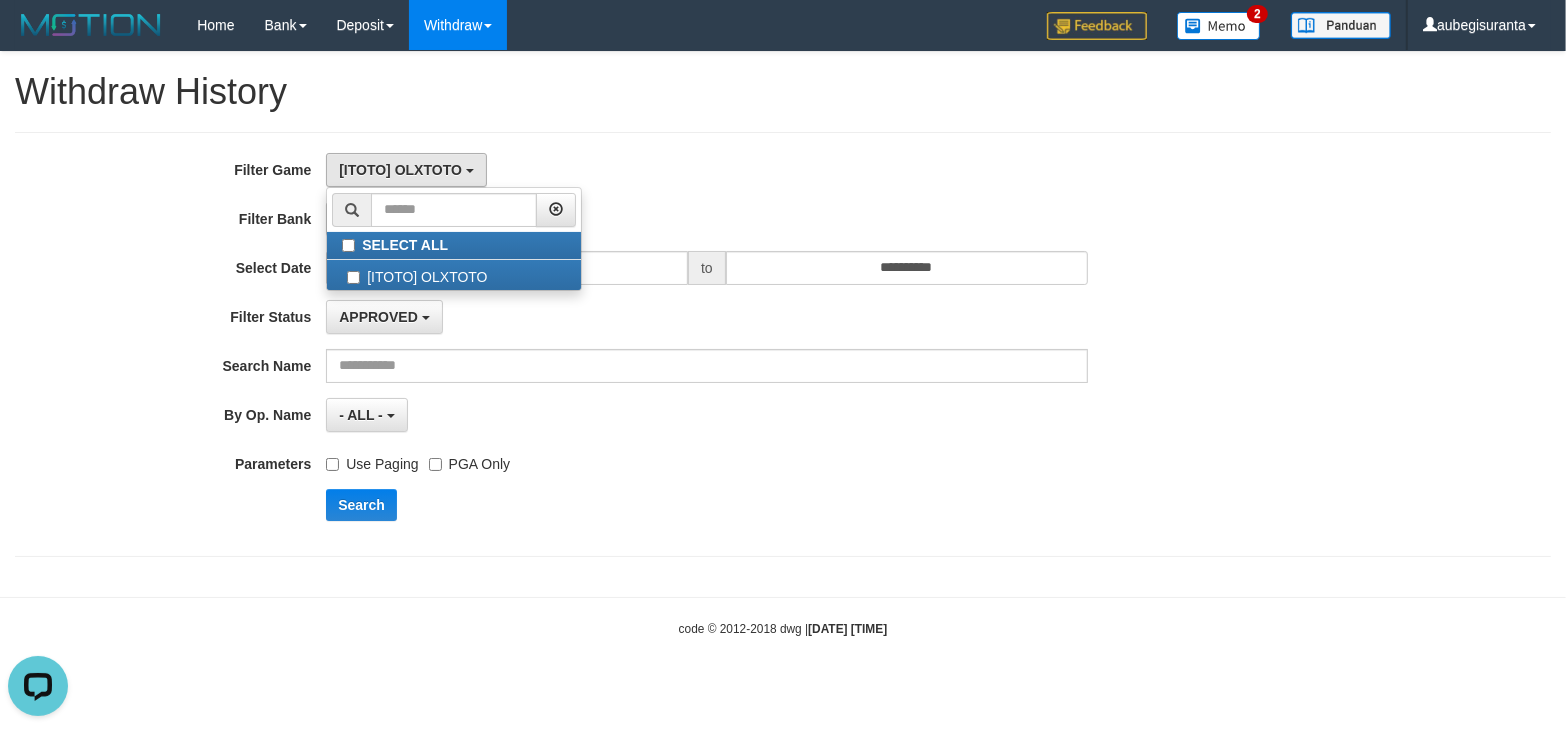 scroll, scrollTop: 0, scrollLeft: 0, axis: both 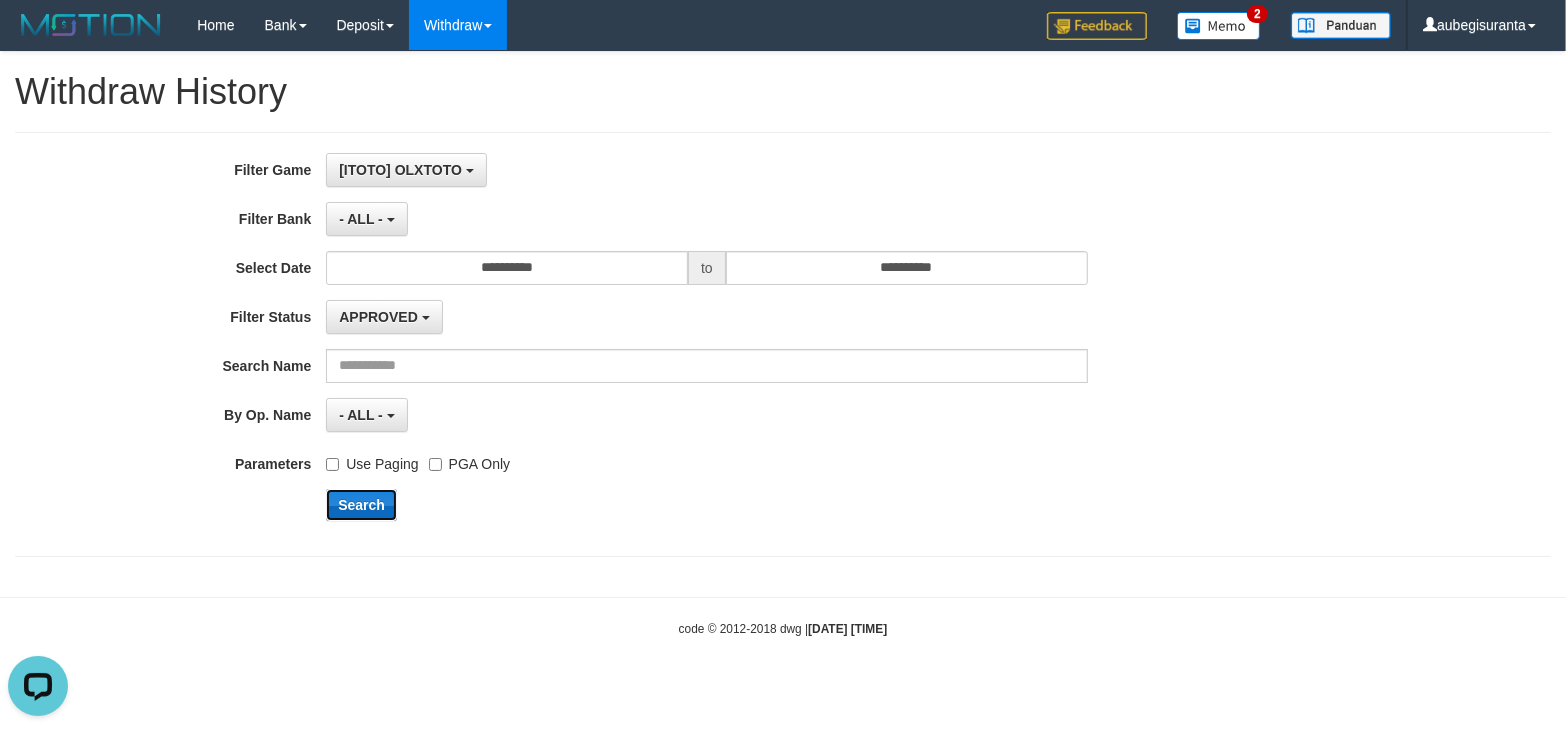 click on "Search" at bounding box center [361, 505] 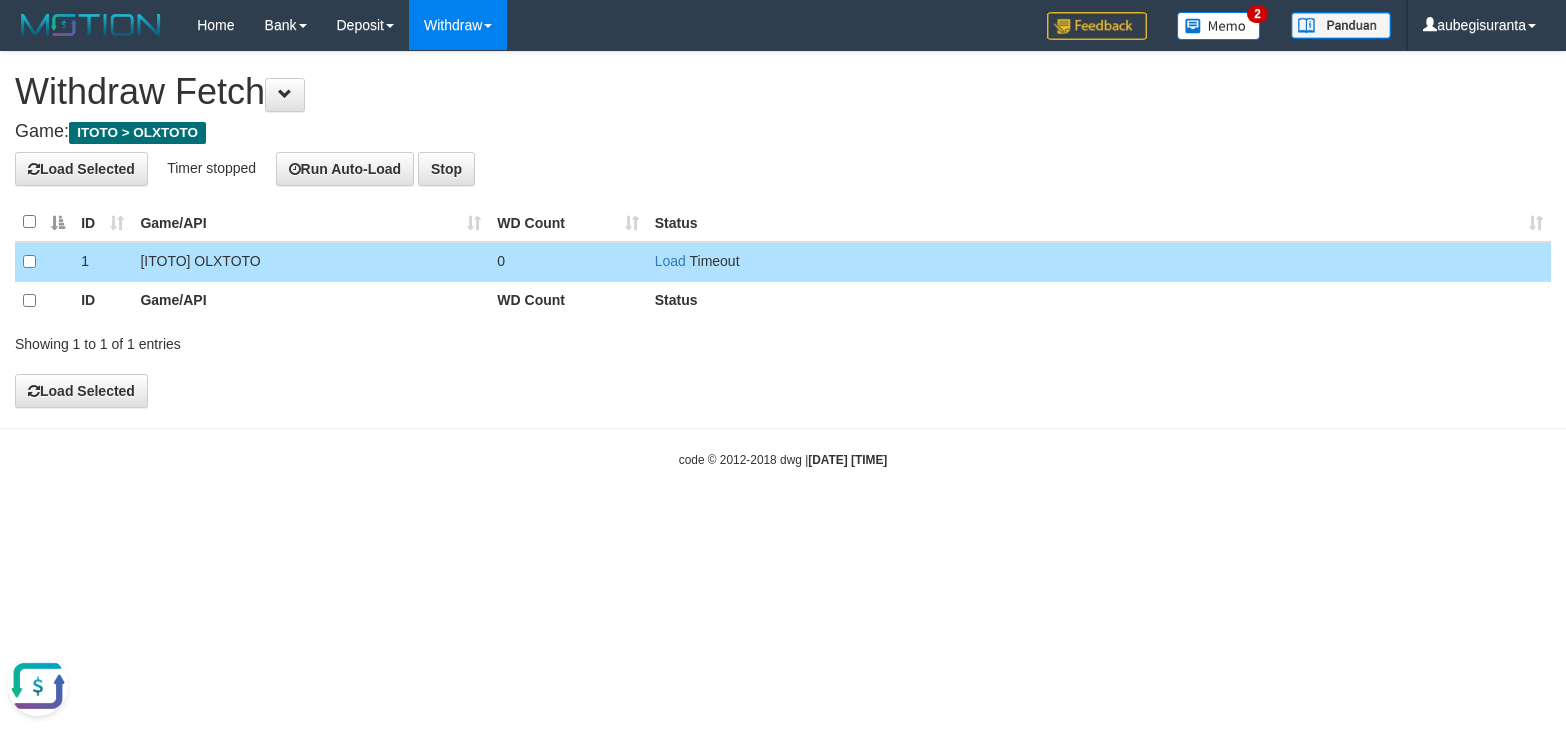 scroll, scrollTop: 0, scrollLeft: 0, axis: both 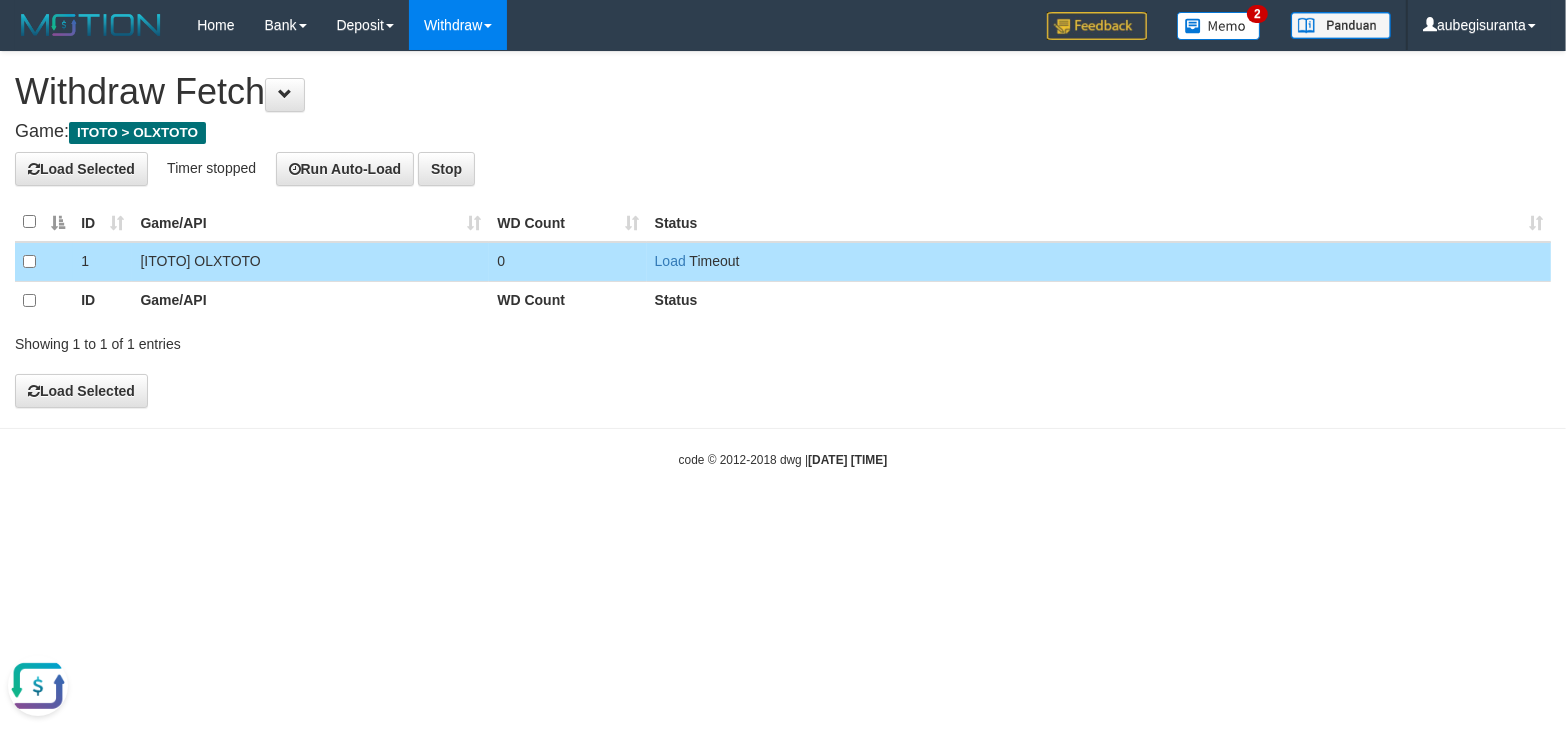 click on "Withdraw Fetch" at bounding box center (783, 92) 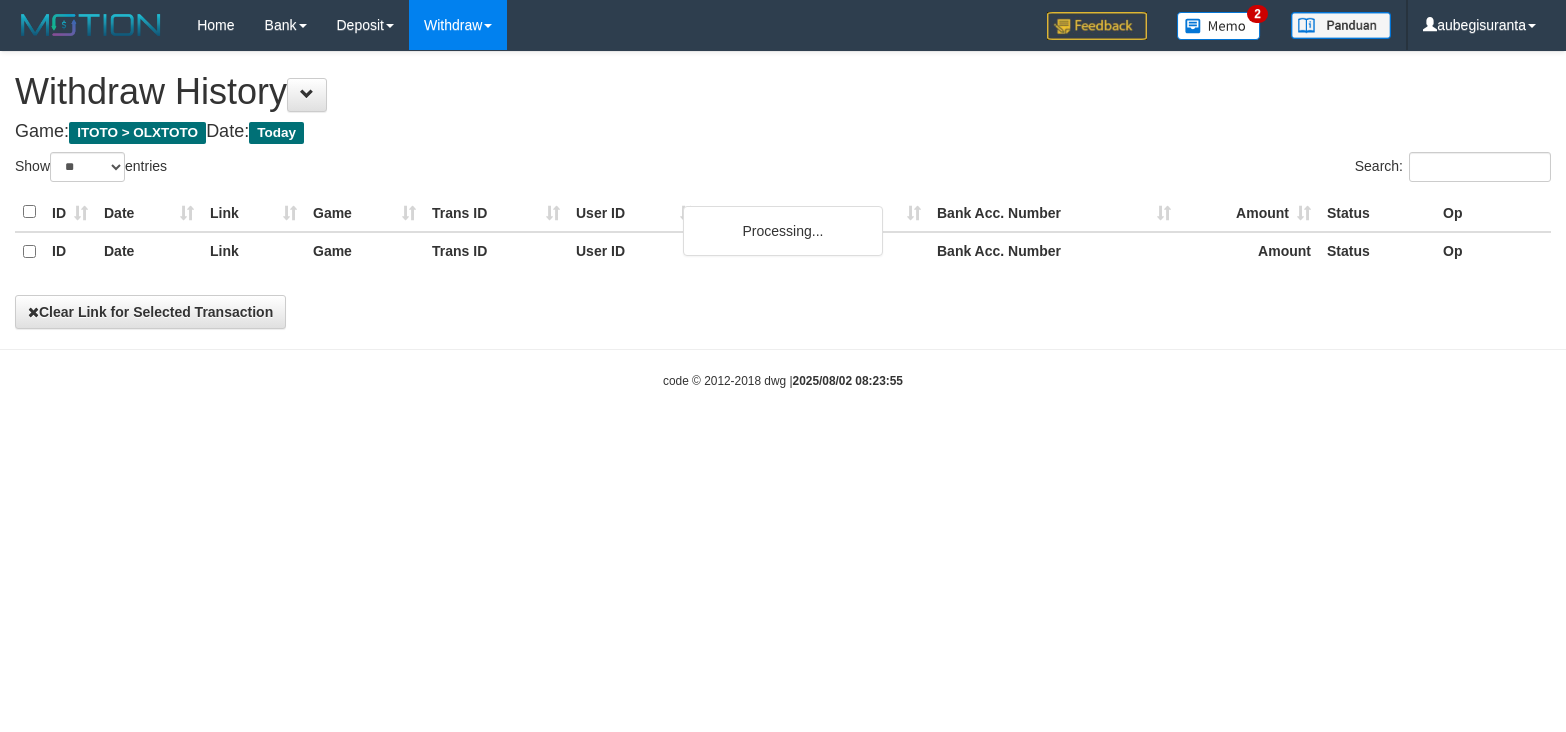 select on "**" 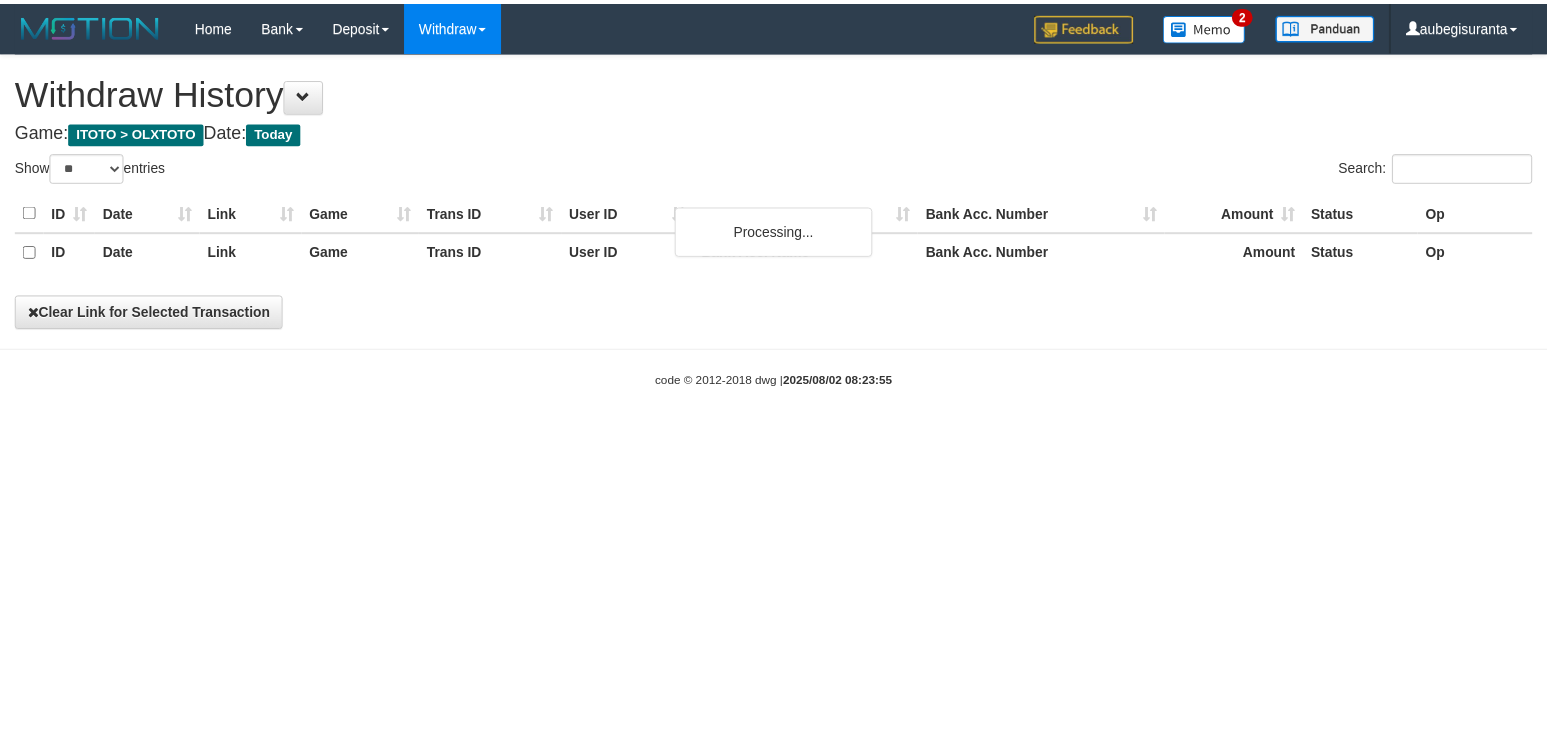 scroll, scrollTop: 0, scrollLeft: 0, axis: both 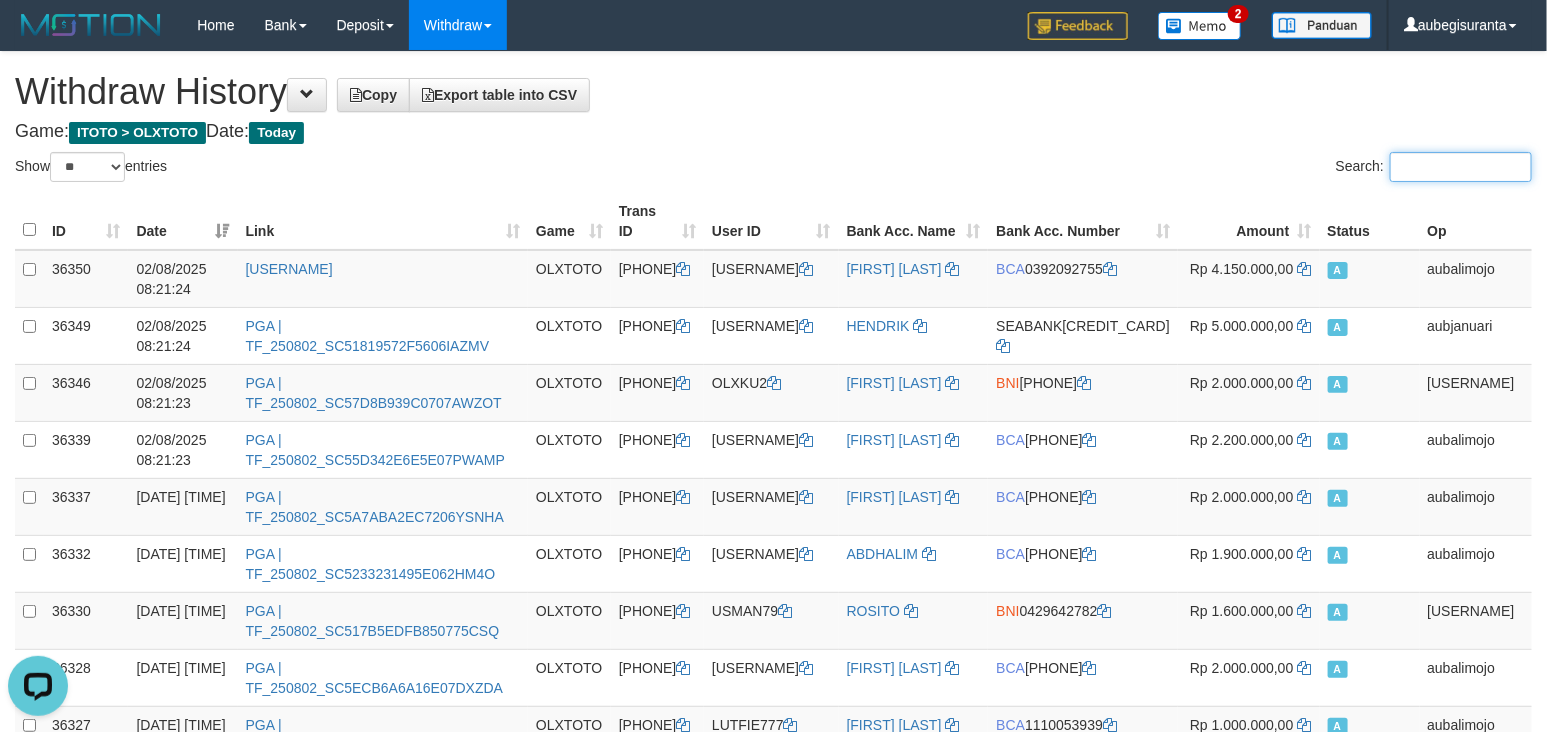 click on "Search:" at bounding box center [1461, 167] 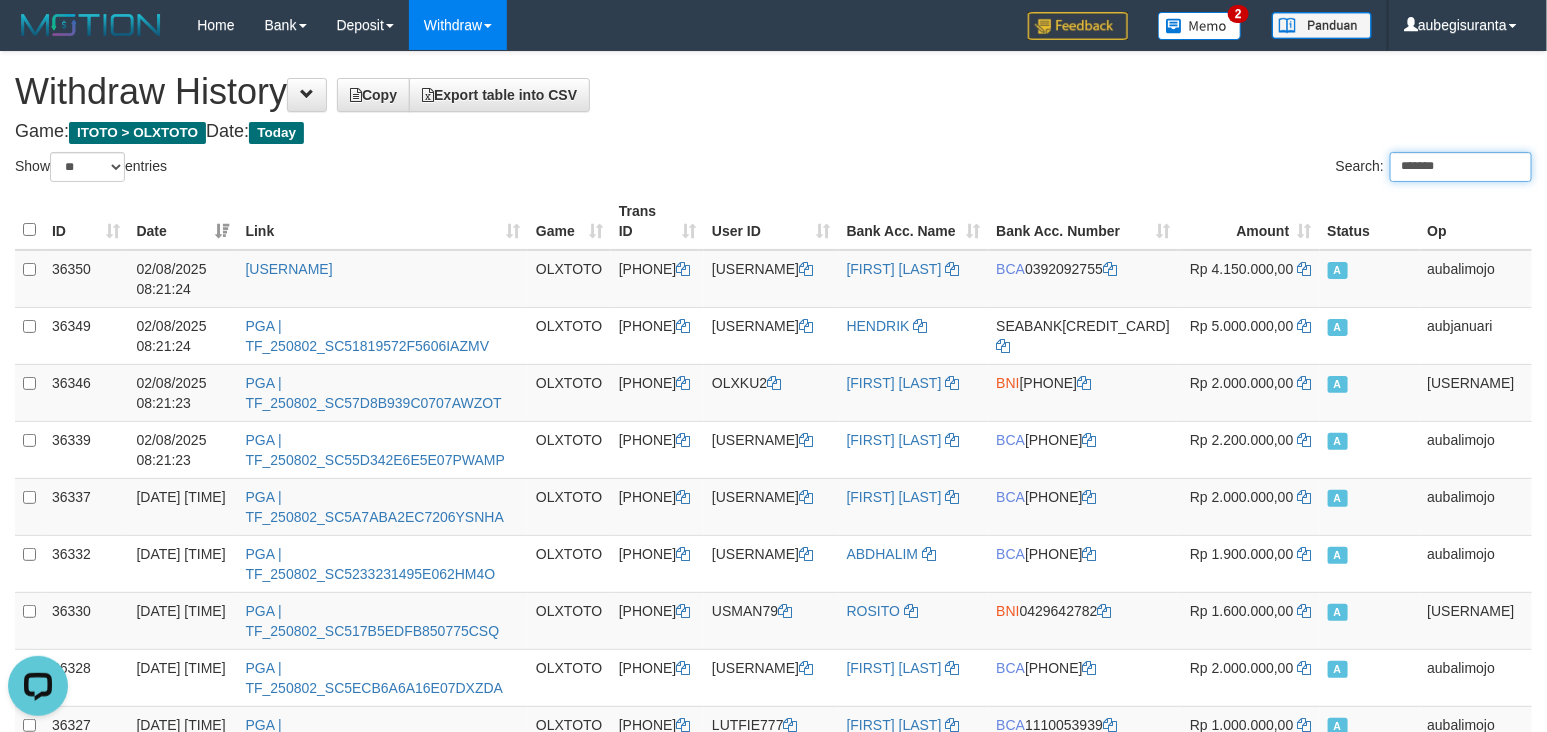 type on "********" 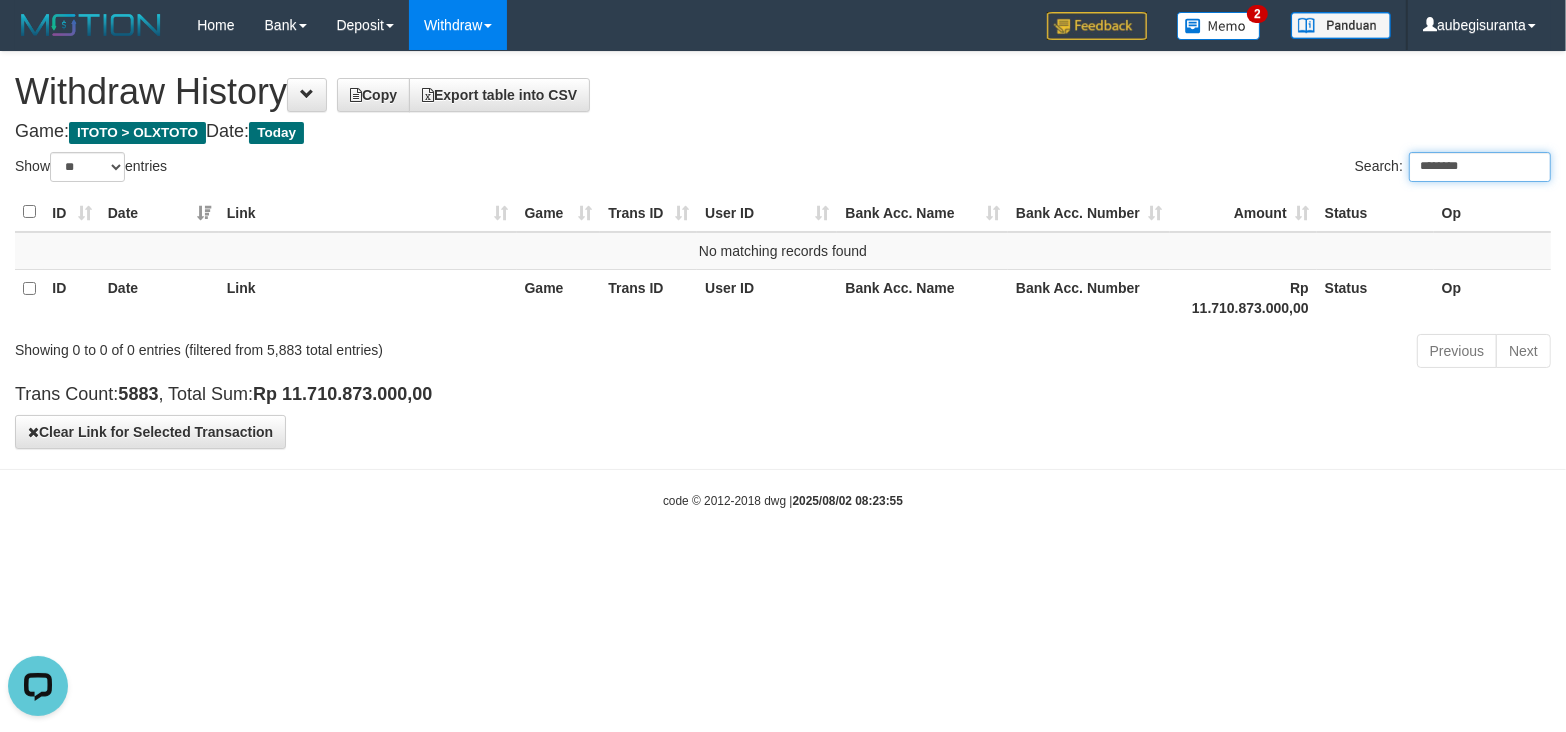 click on "********" at bounding box center [1480, 167] 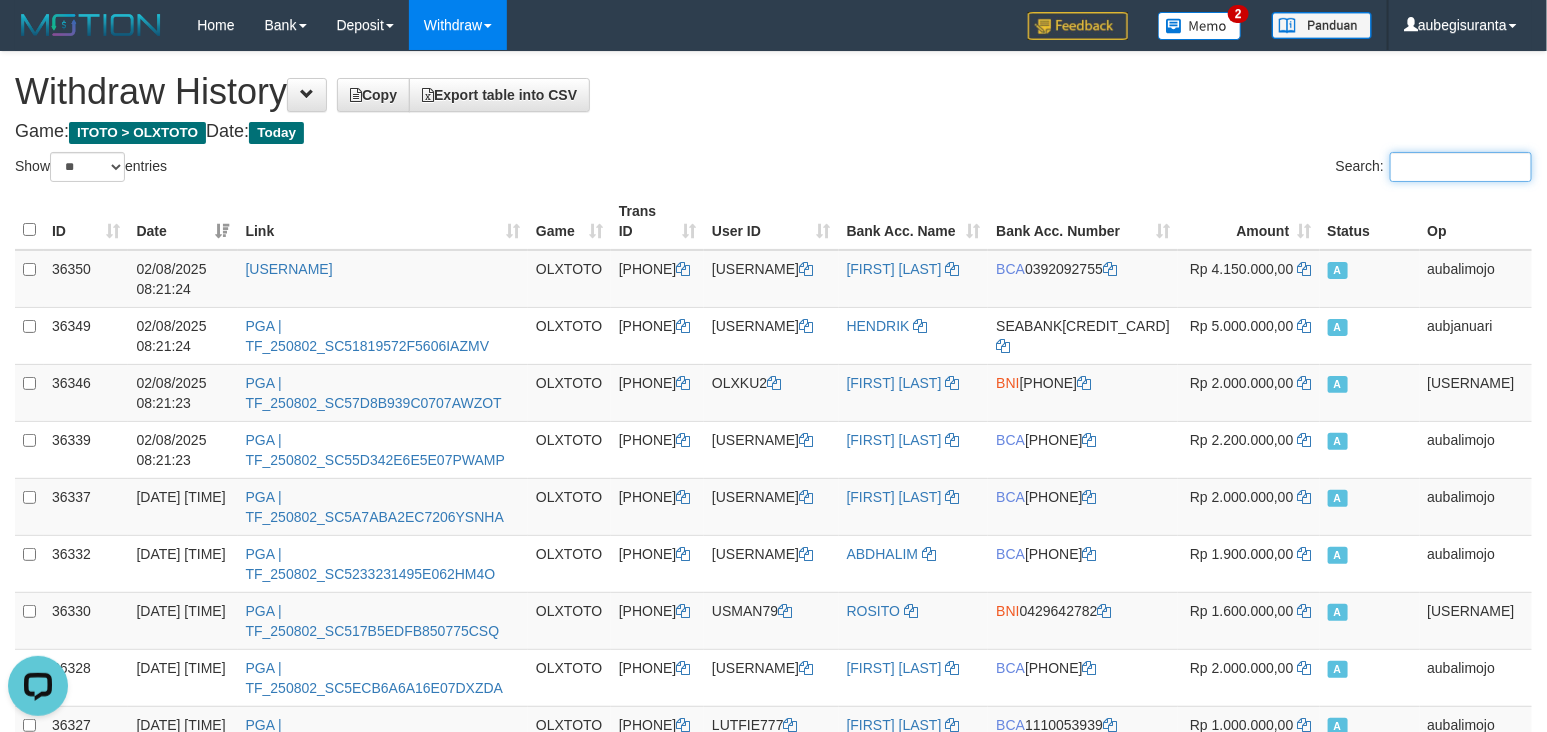 click on "Search:" at bounding box center (1461, 167) 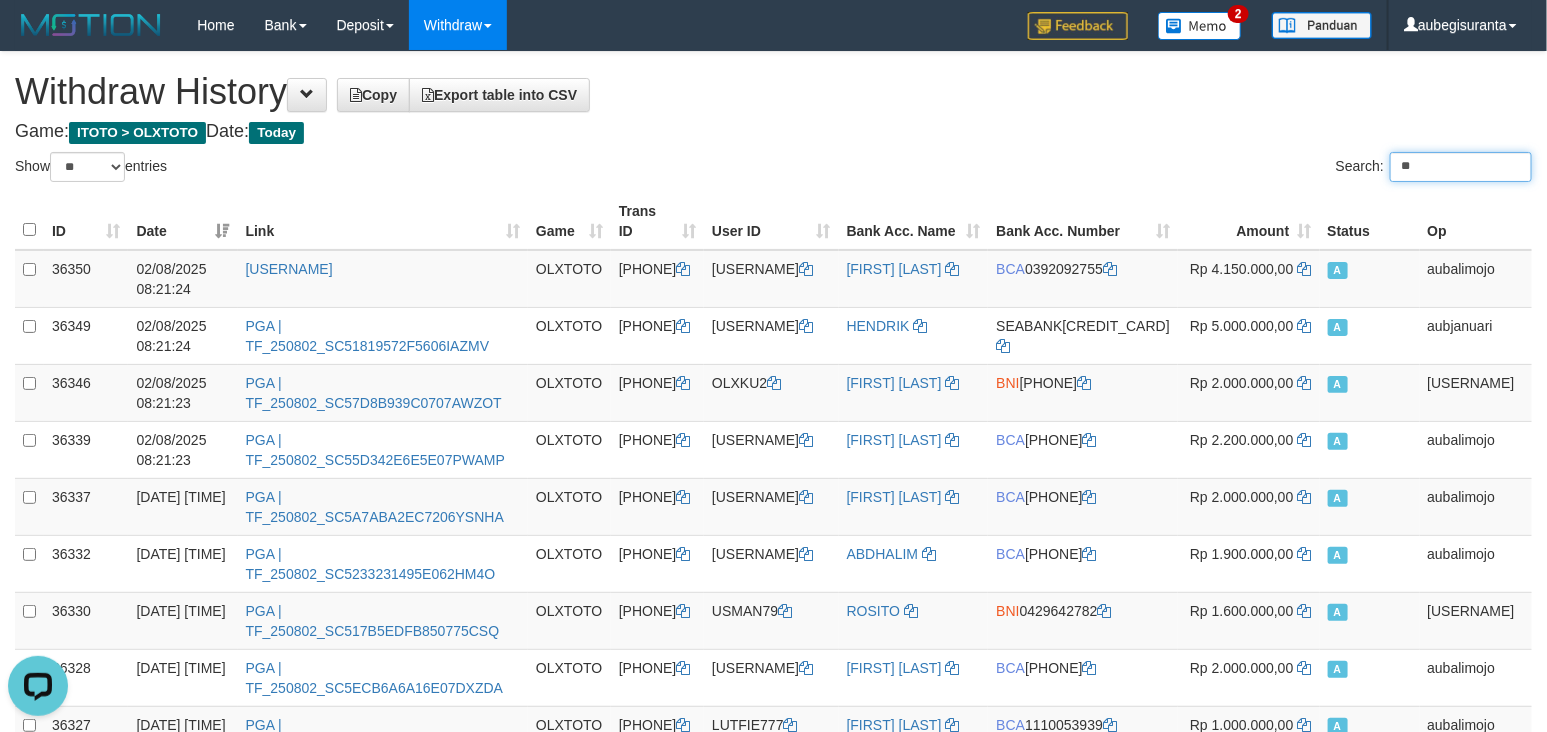 type on "*" 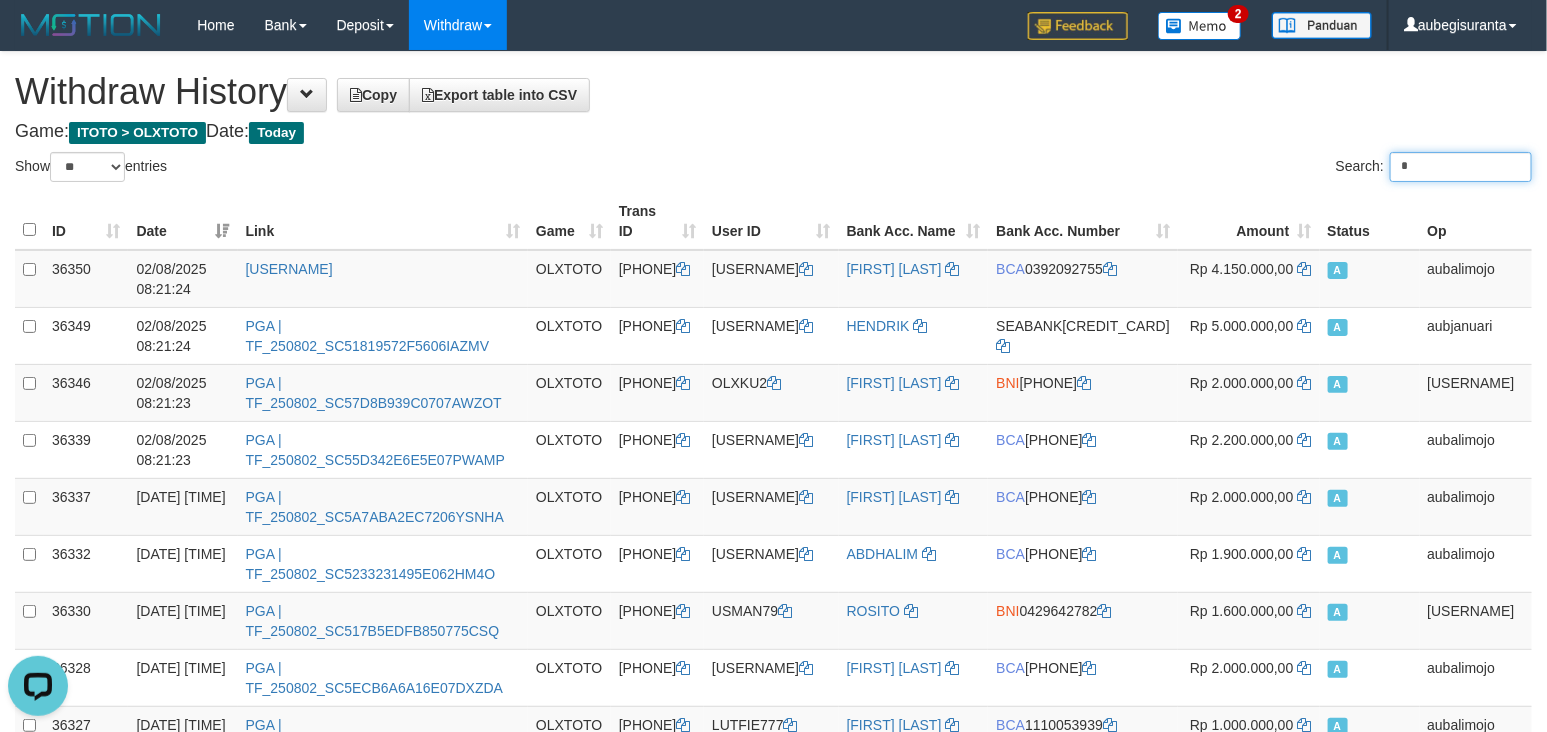 type 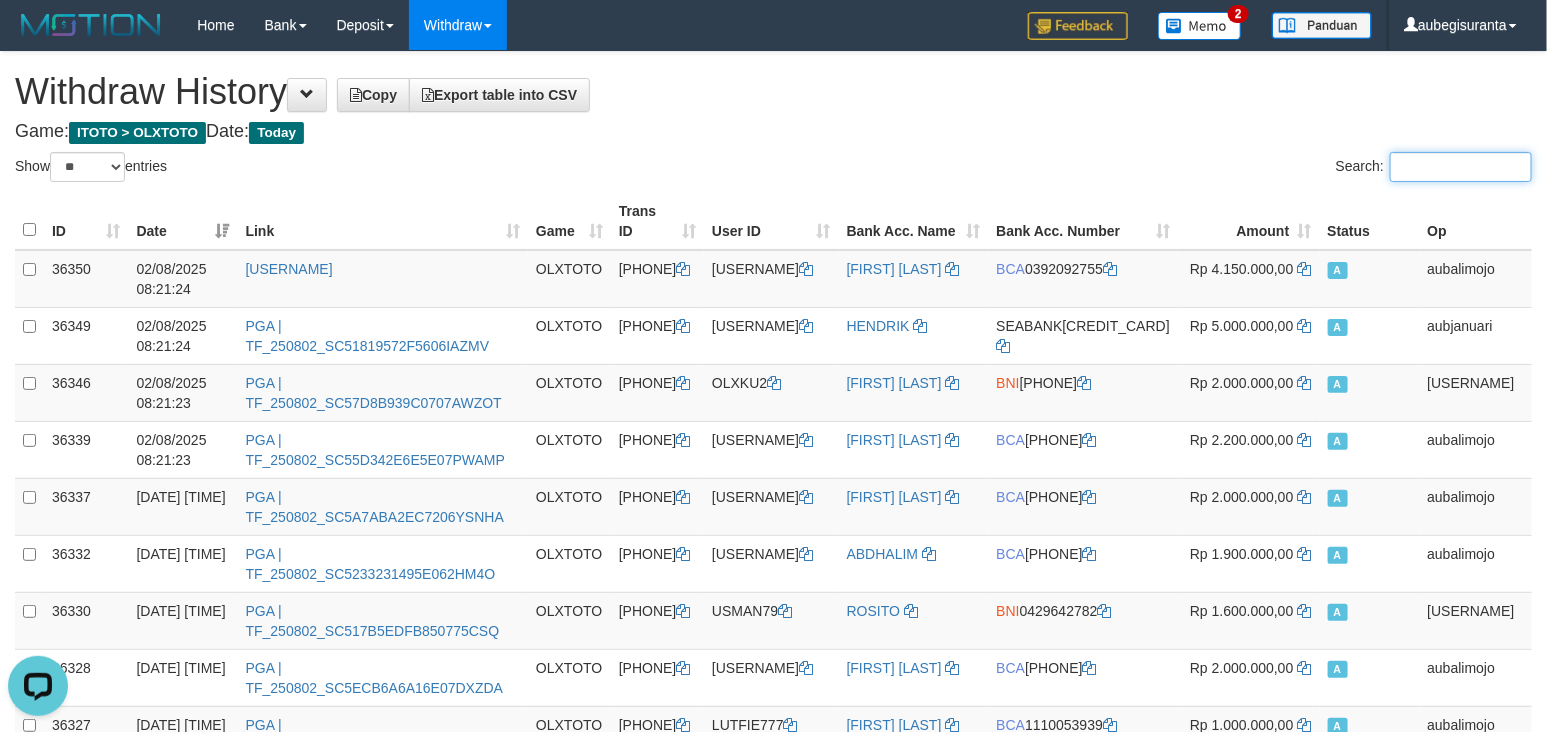 click on "Search:" at bounding box center (1461, 167) 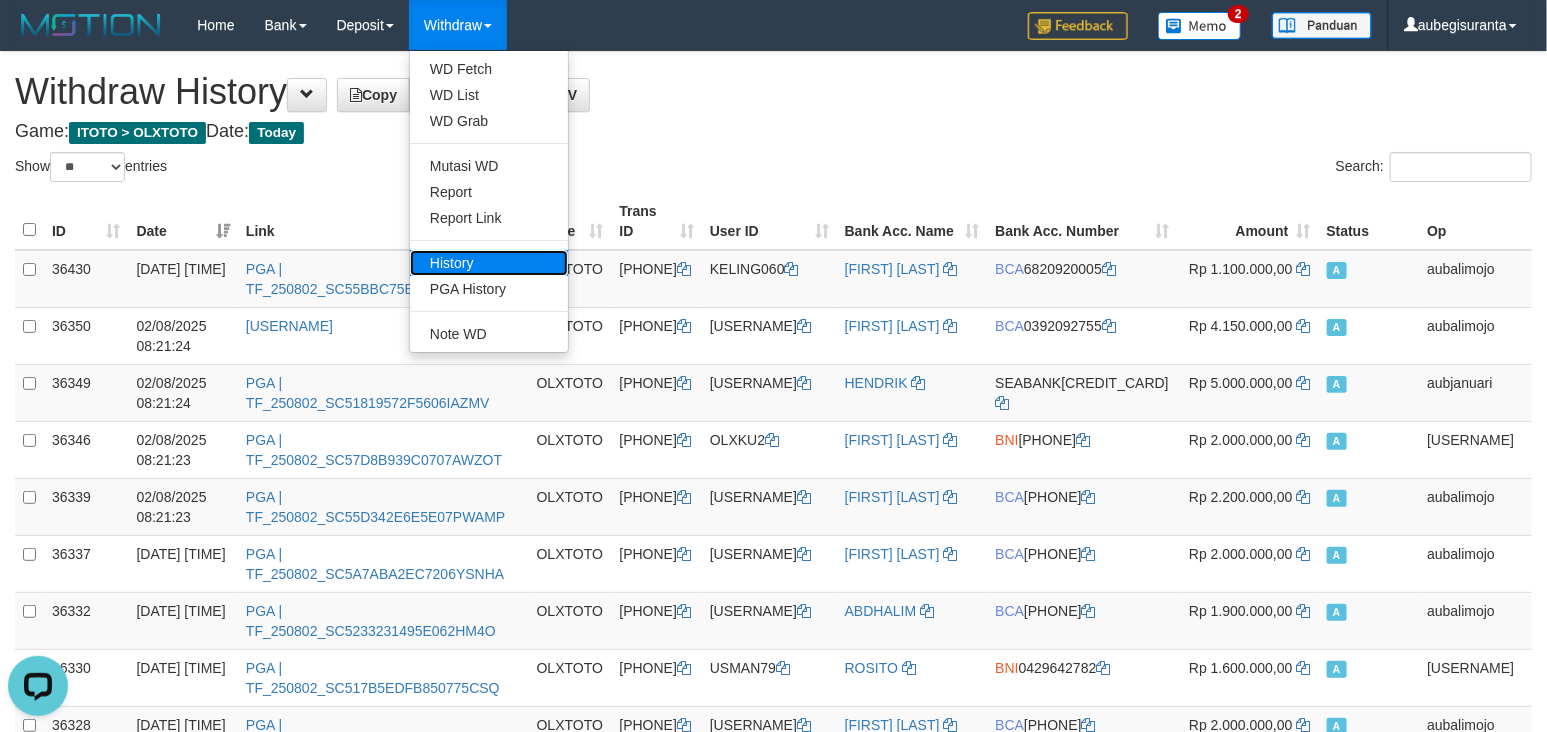 click on "History" at bounding box center [489, 263] 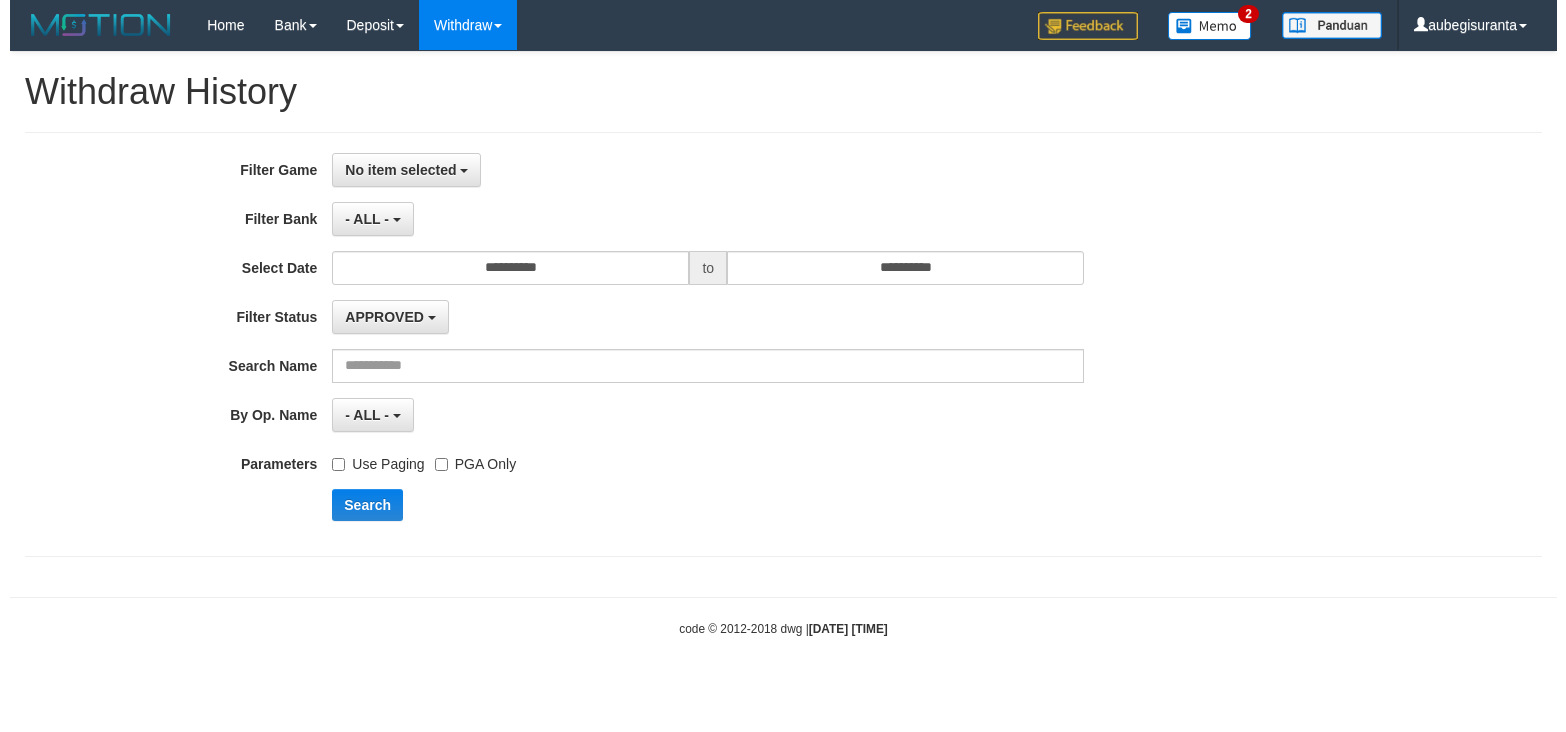 scroll, scrollTop: 0, scrollLeft: 0, axis: both 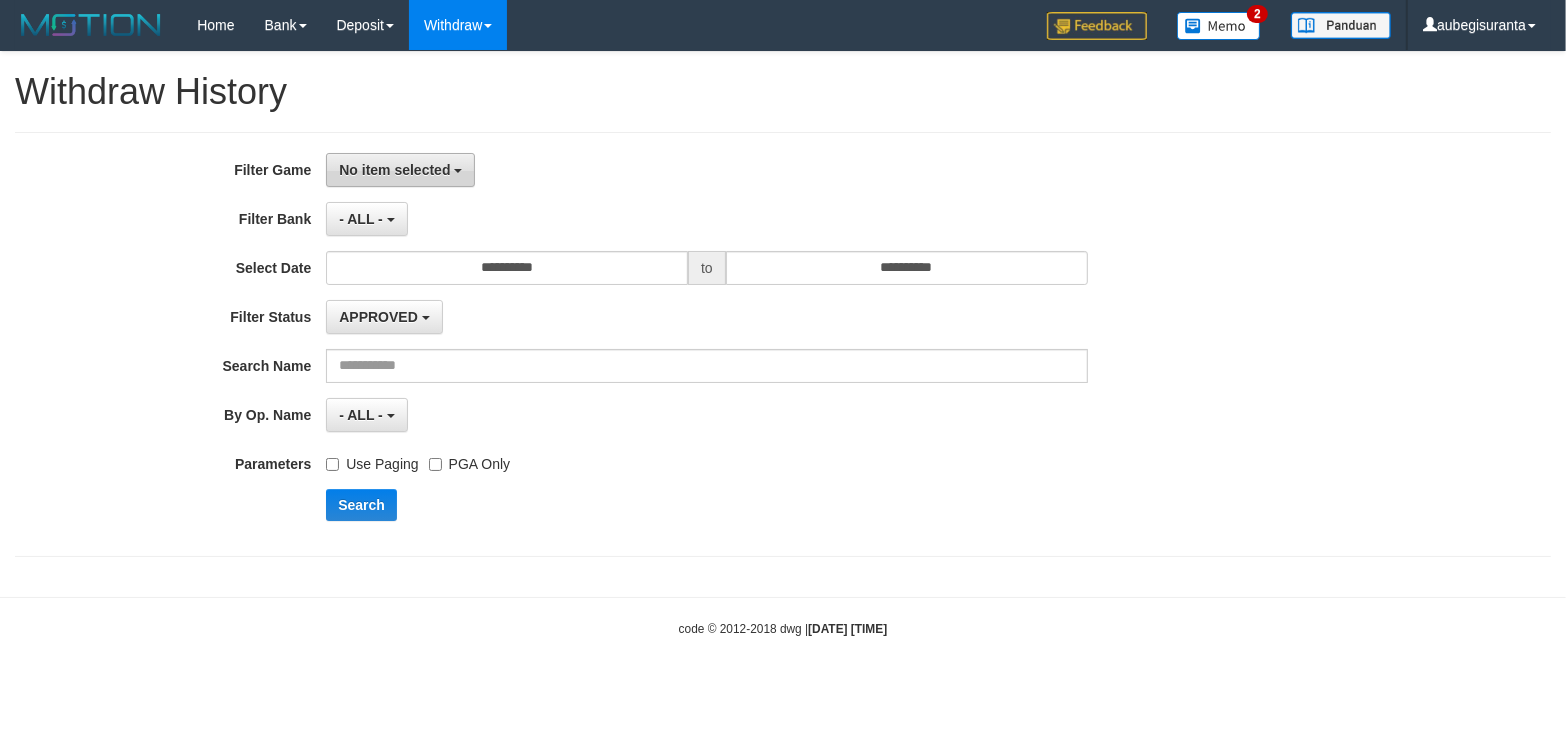 click on "No item selected" at bounding box center [400, 170] 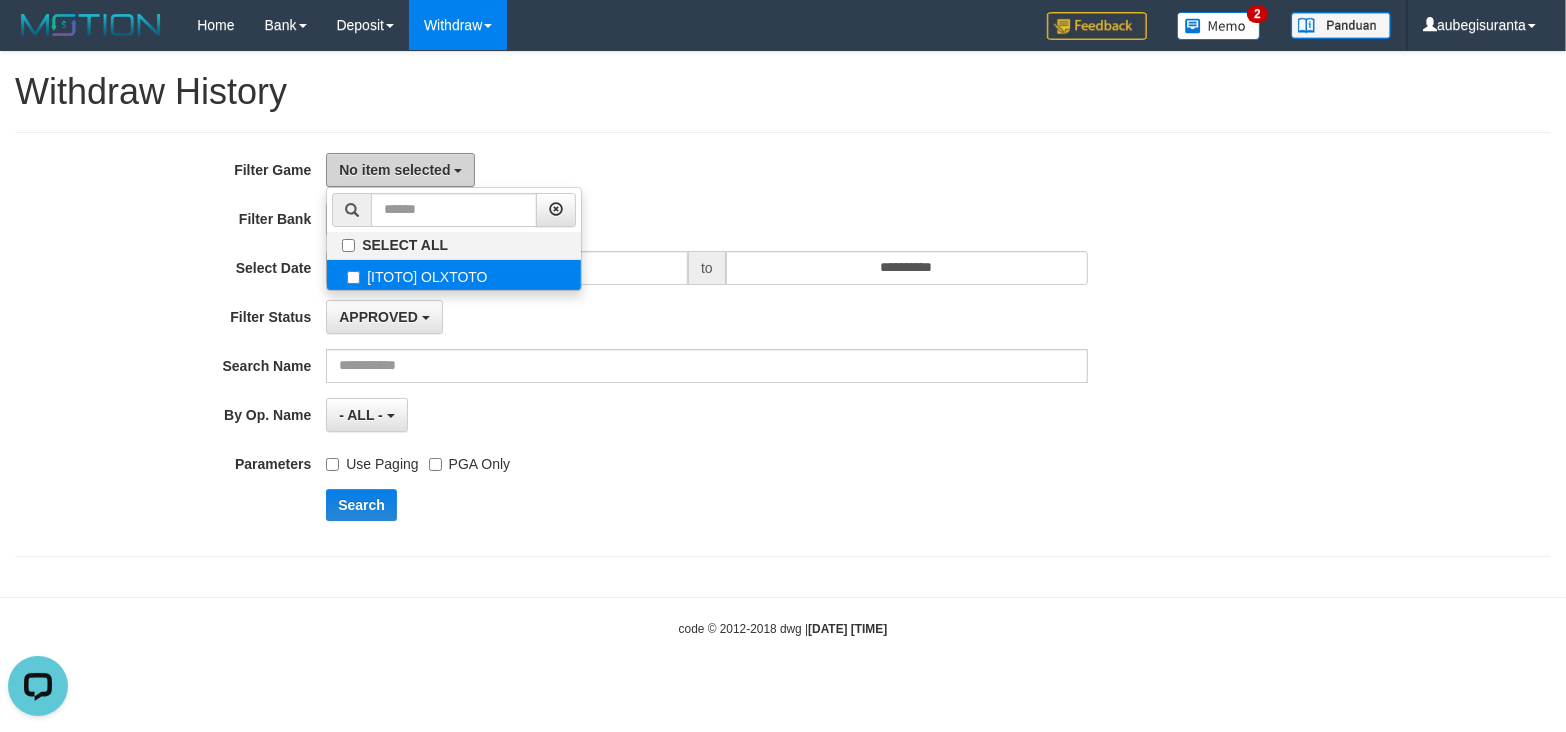 scroll, scrollTop: 0, scrollLeft: 0, axis: both 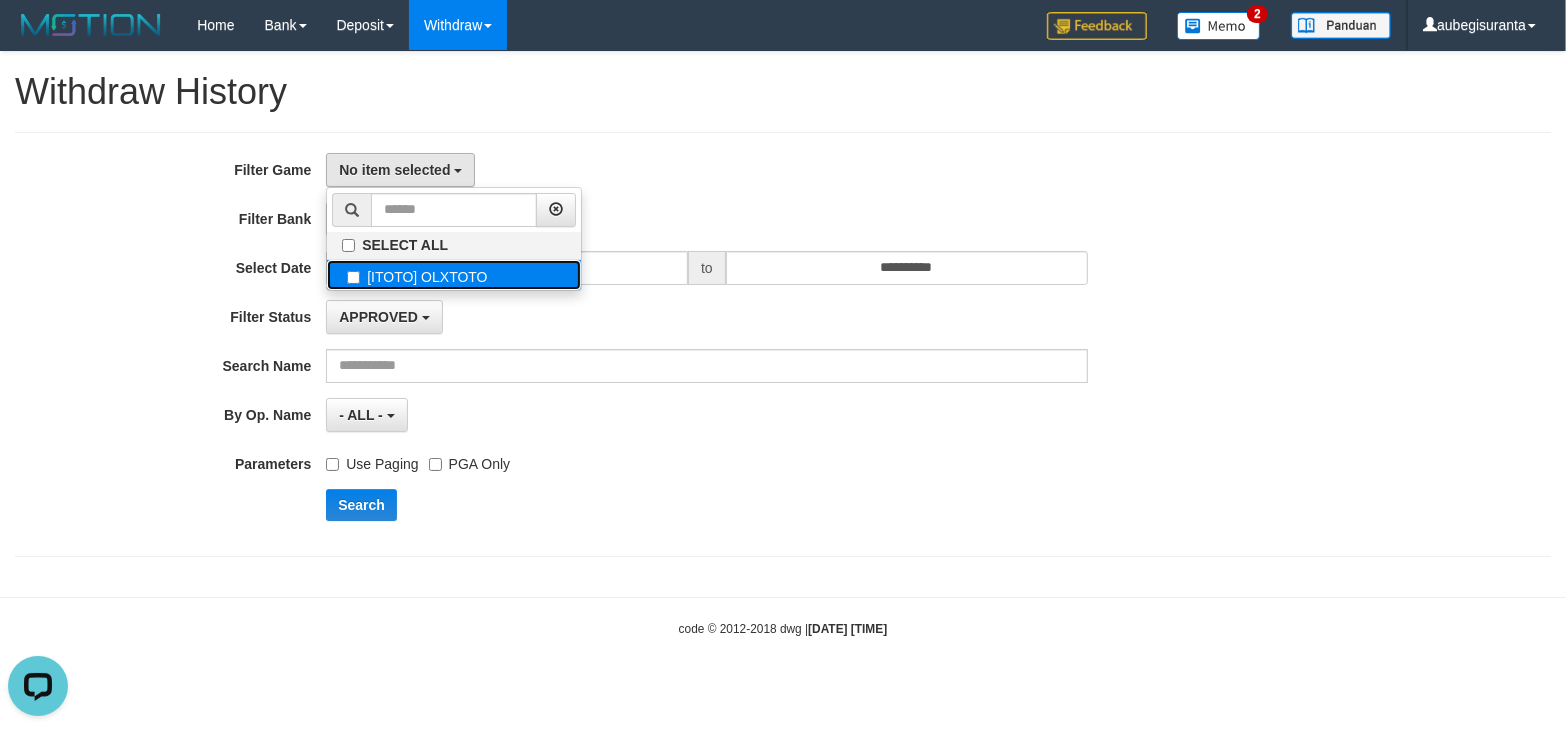 click on "[ITOTO] OLXTOTO" at bounding box center (454, 275) 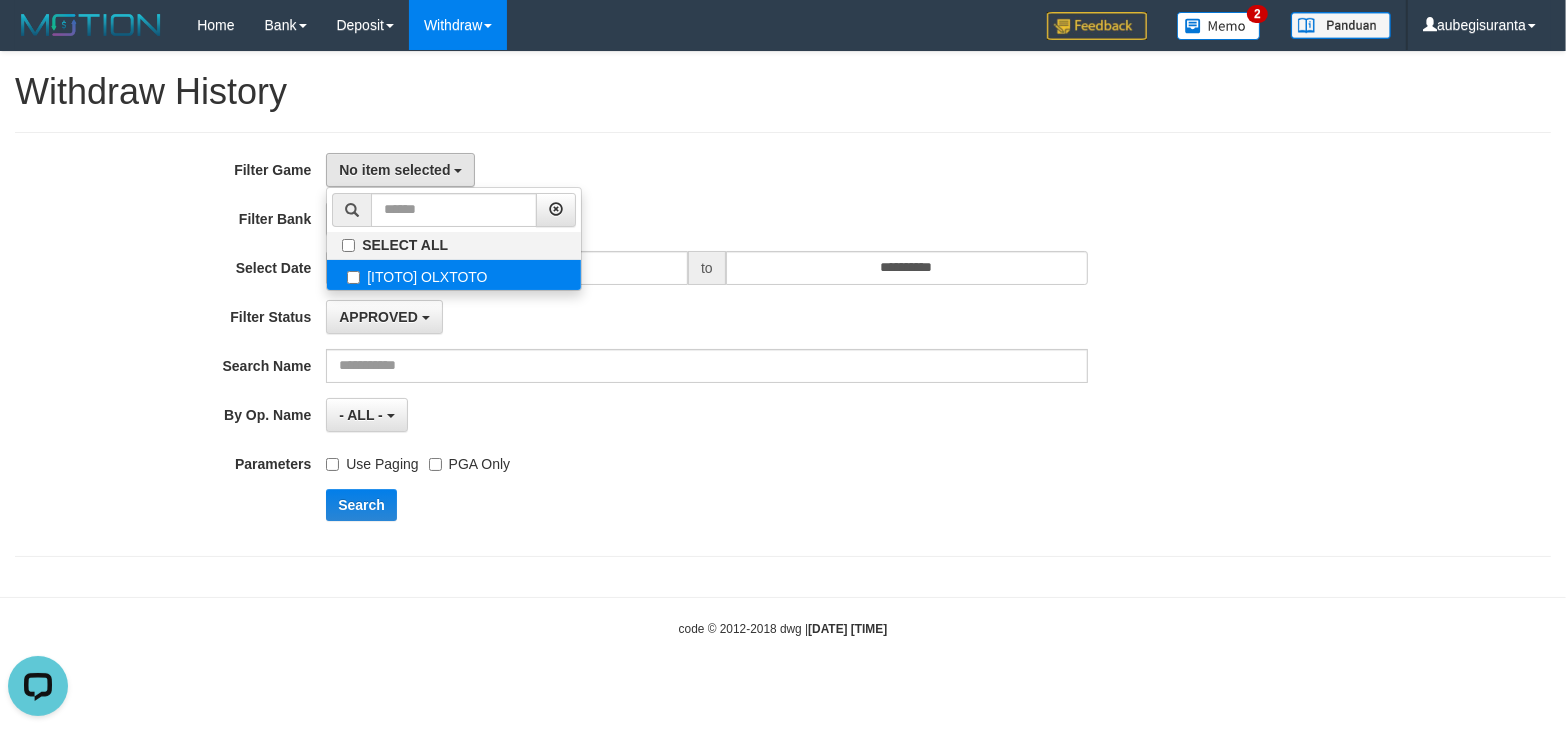 select on "***" 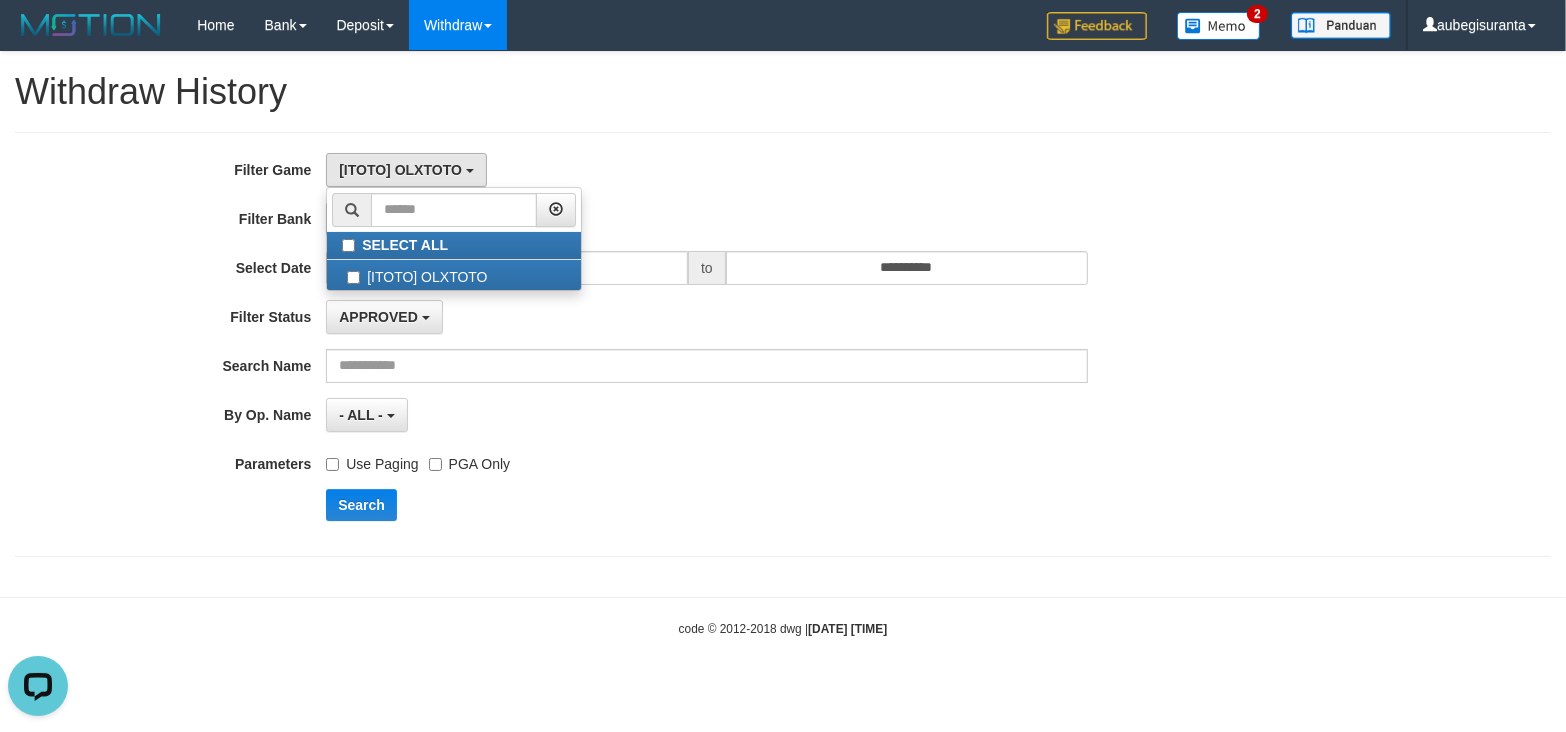 click on "**********" at bounding box center (783, 344) 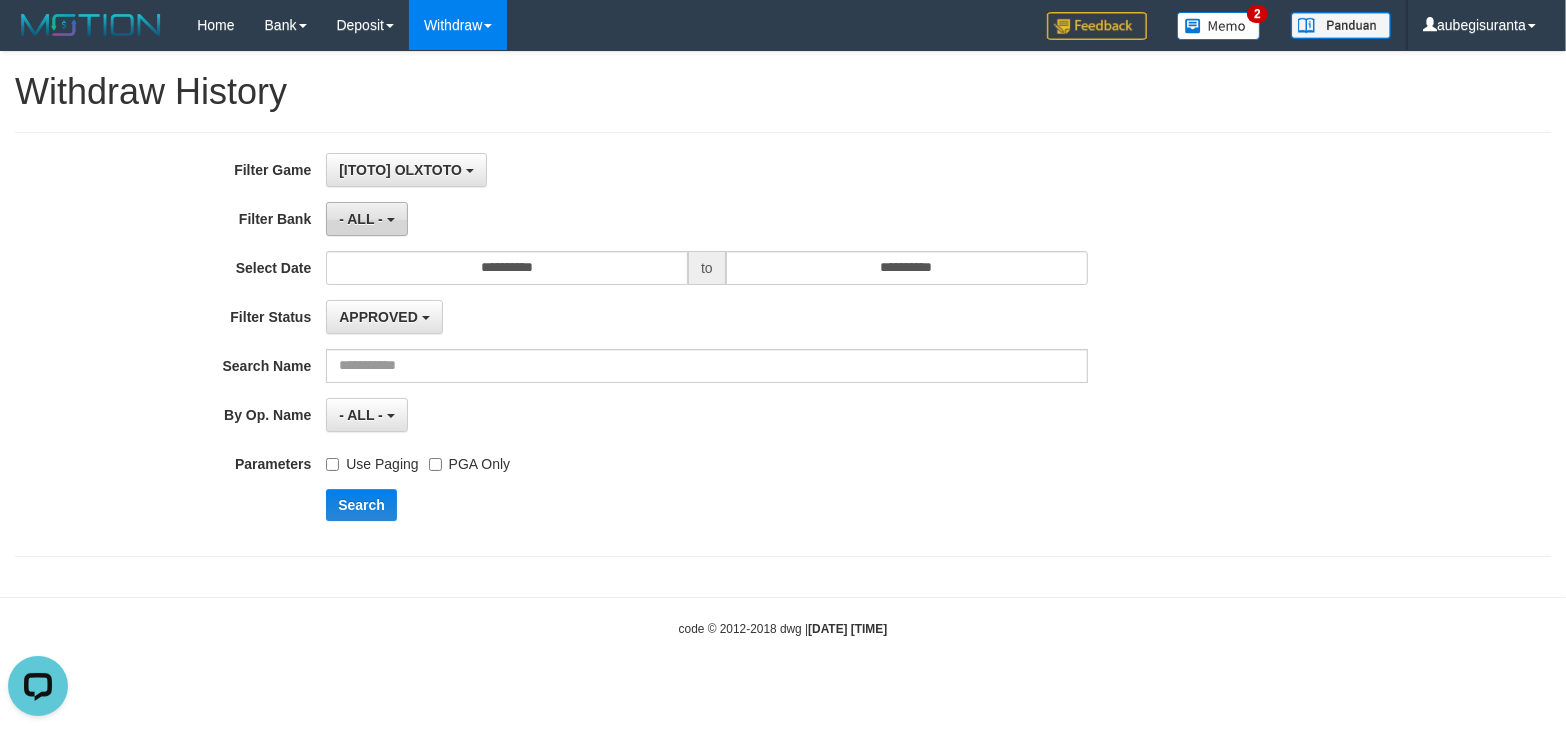 click on "- ALL -" at bounding box center (361, 219) 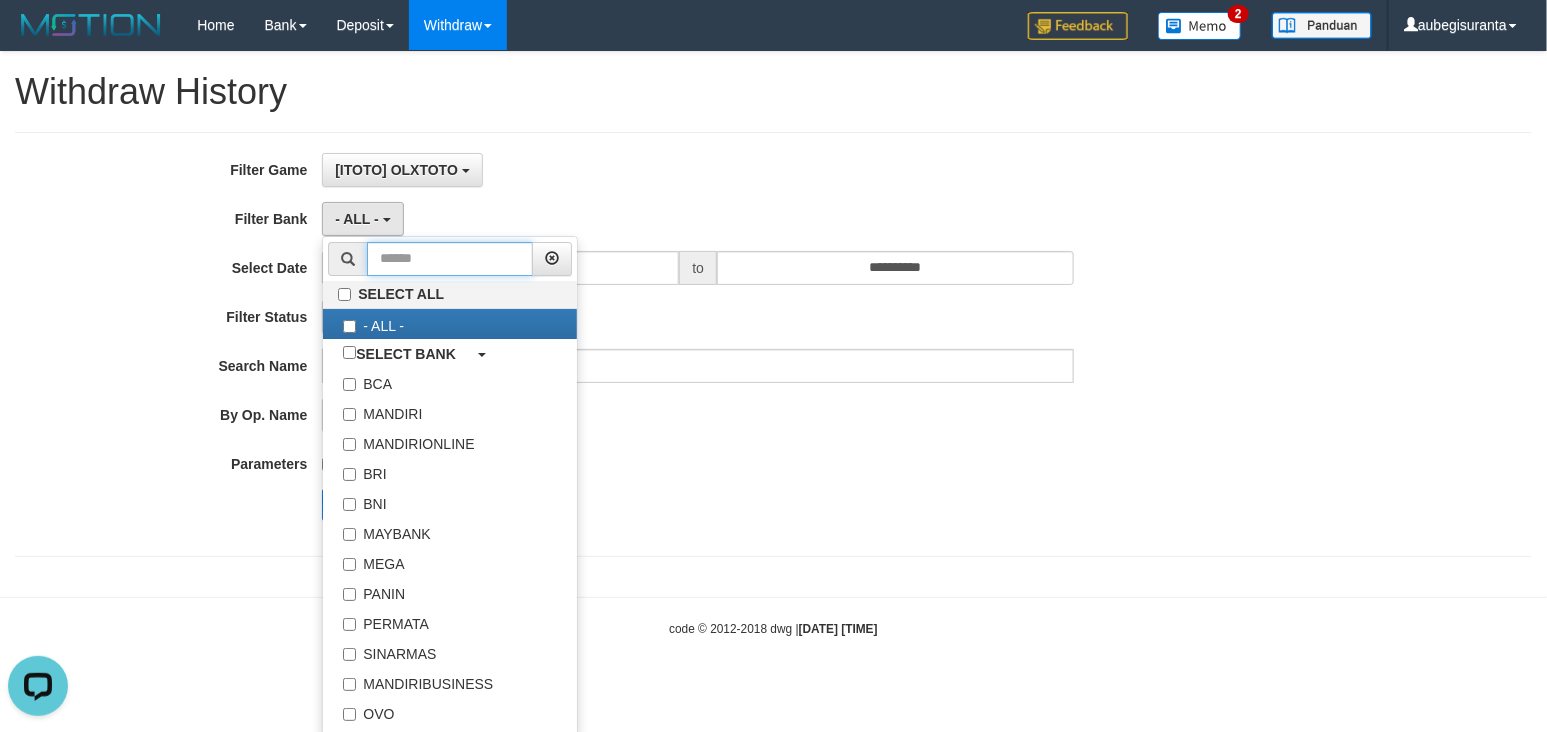 click at bounding box center [450, 259] 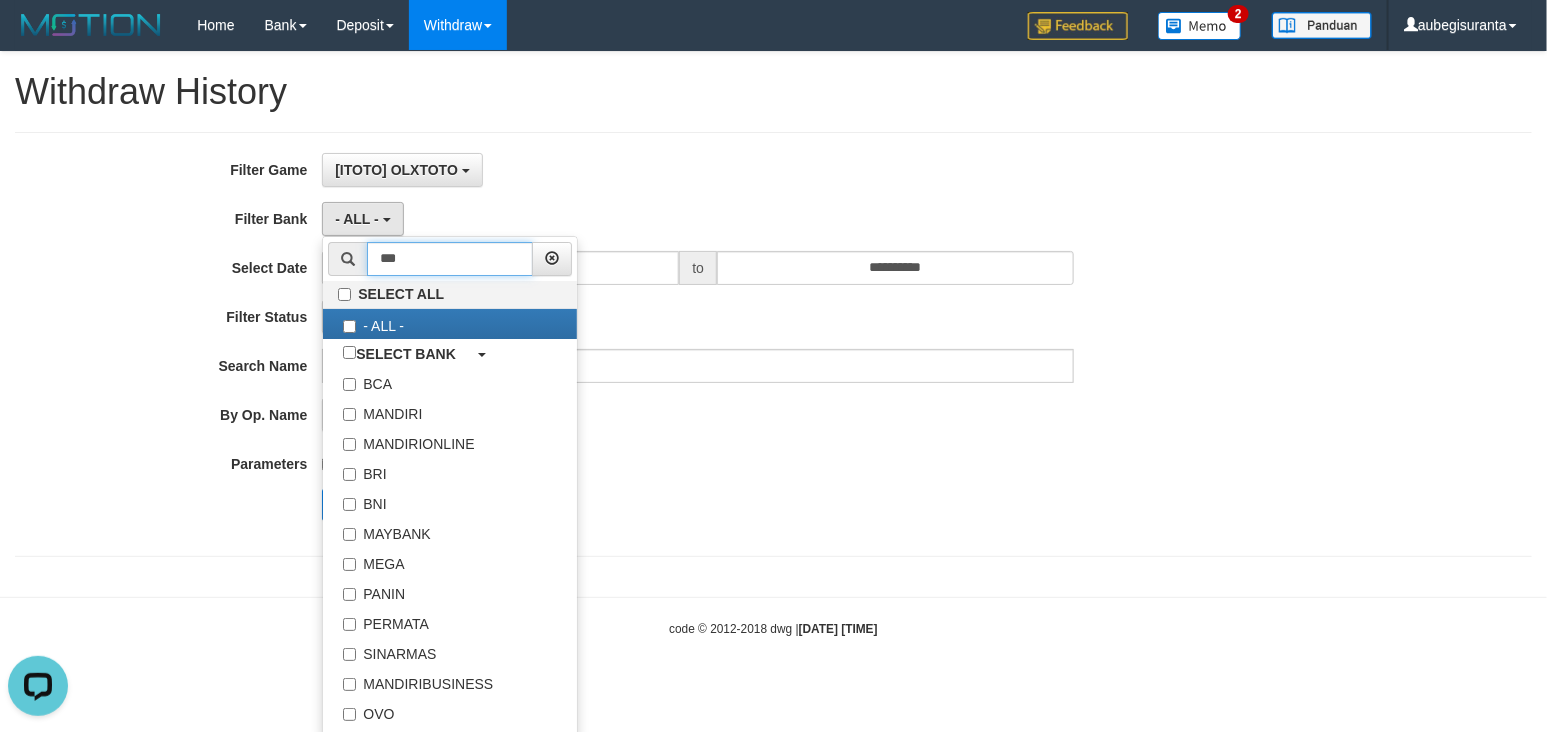 type on "****" 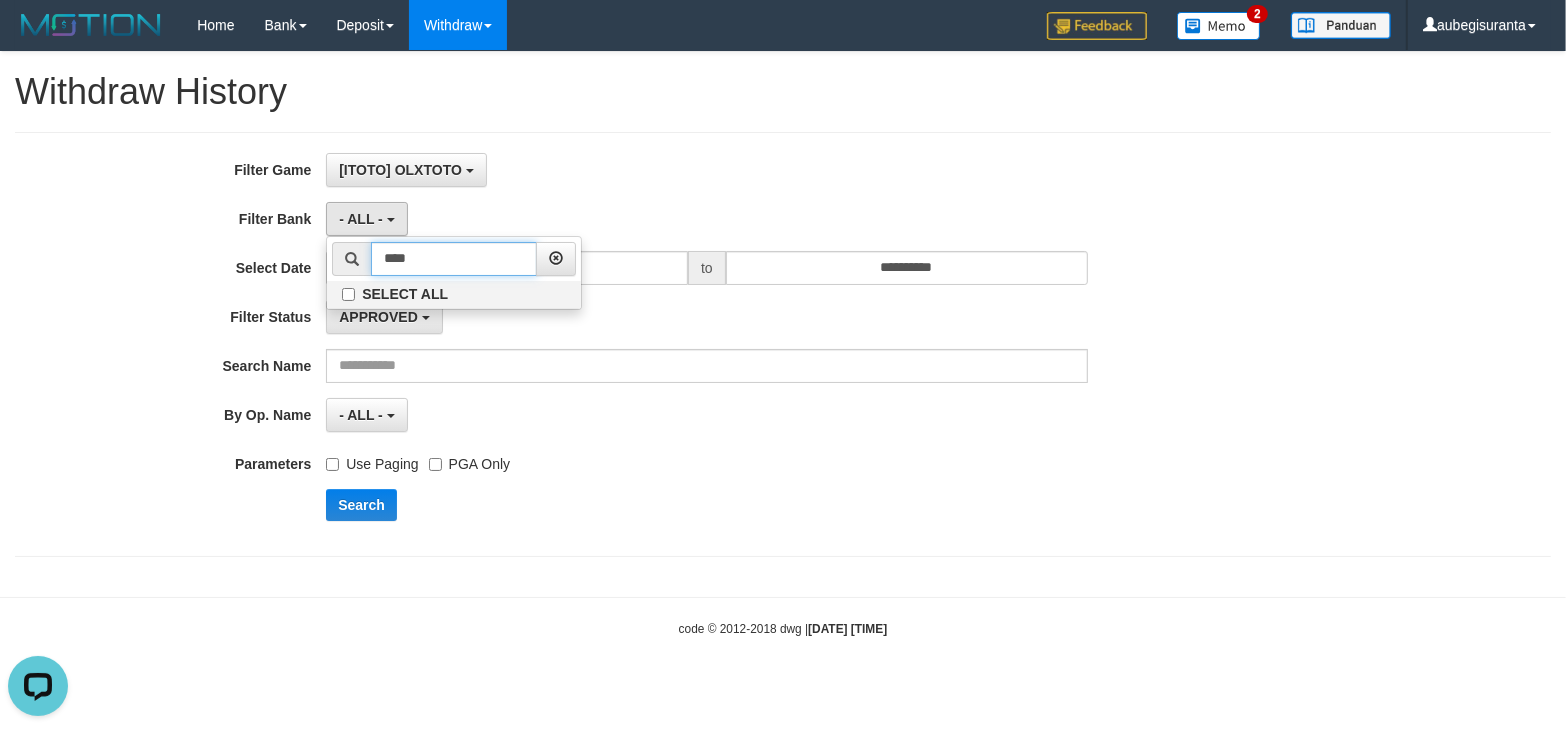 click on "****" at bounding box center (454, 259) 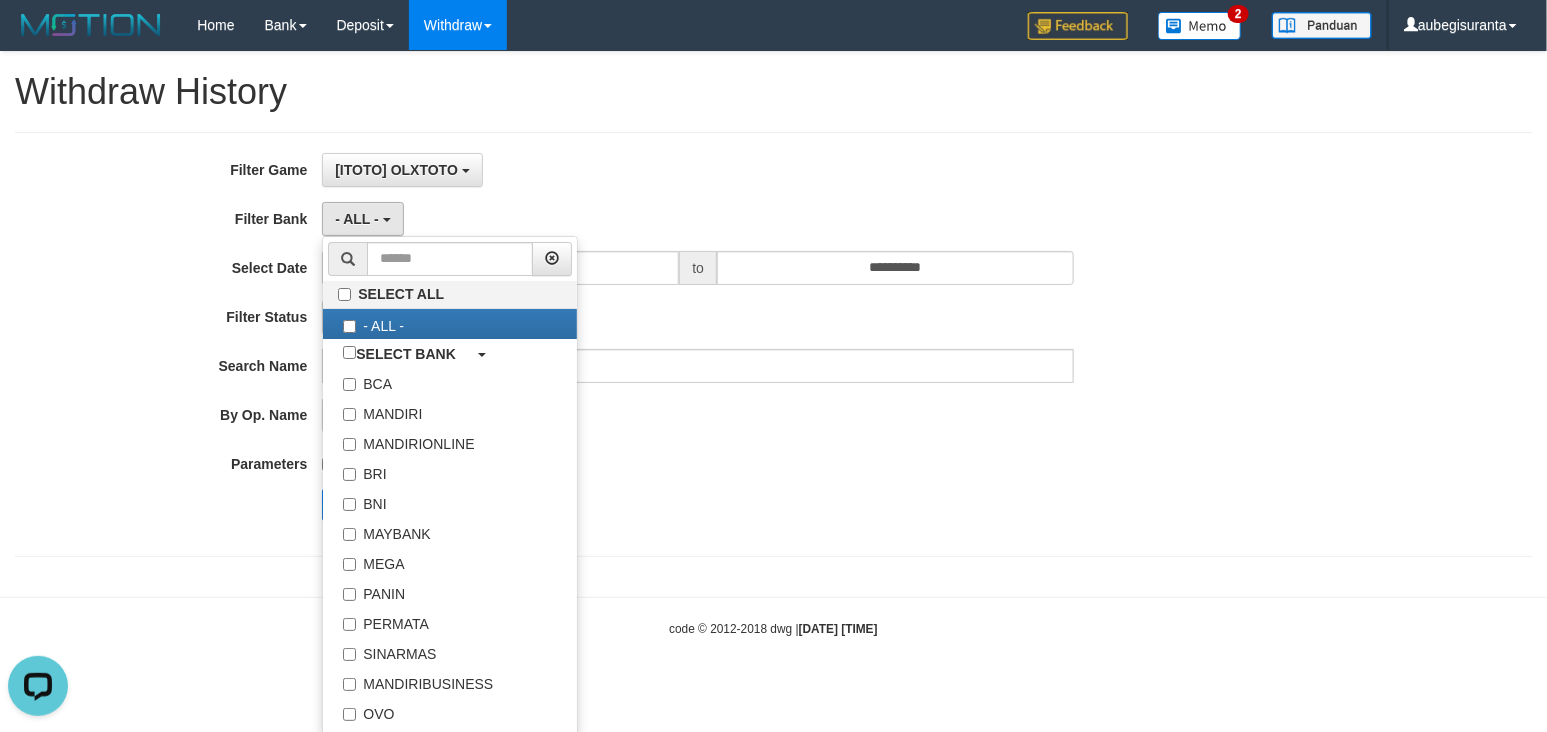 click on "**********" at bounding box center [644, 344] 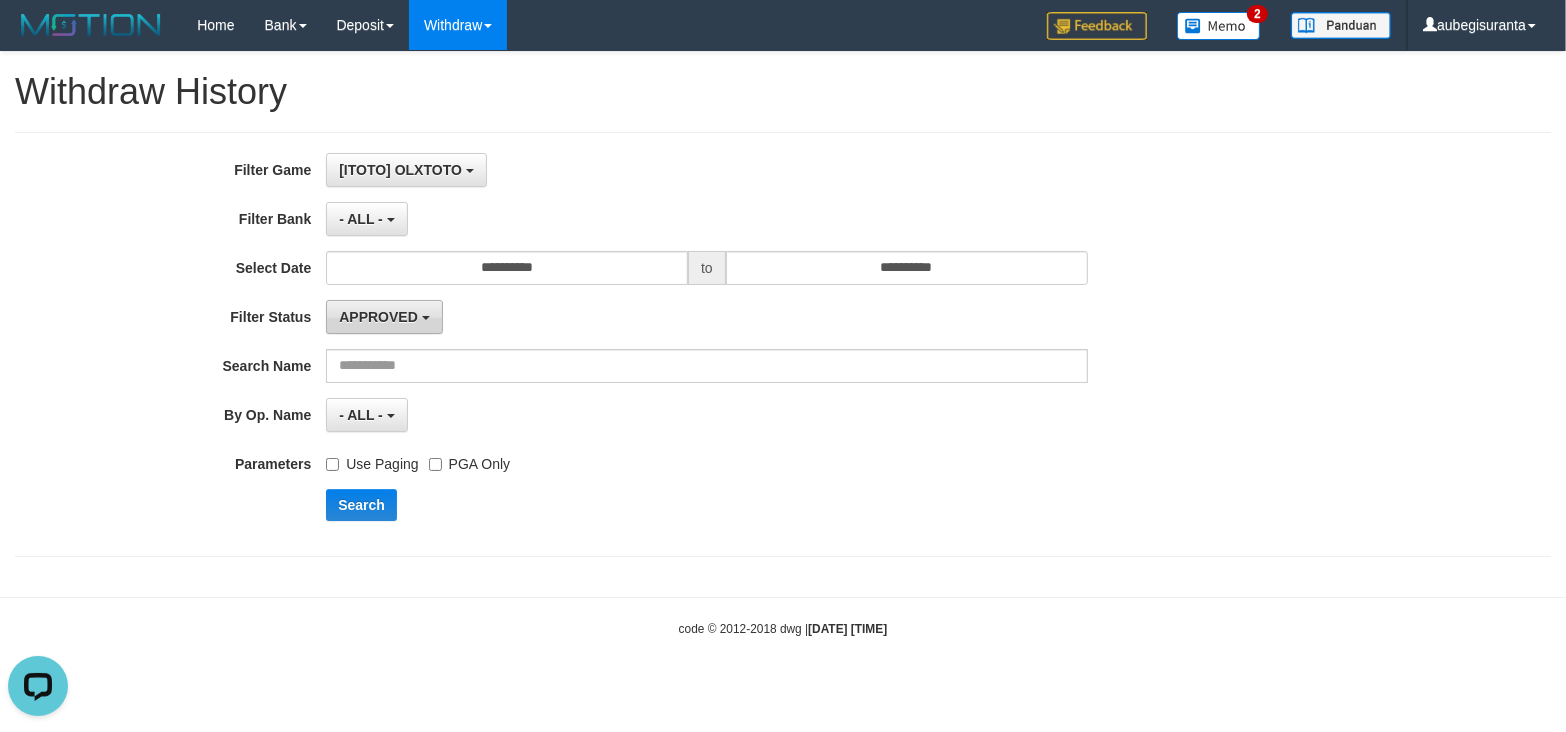 click on "APPROVED" at bounding box center [384, 317] 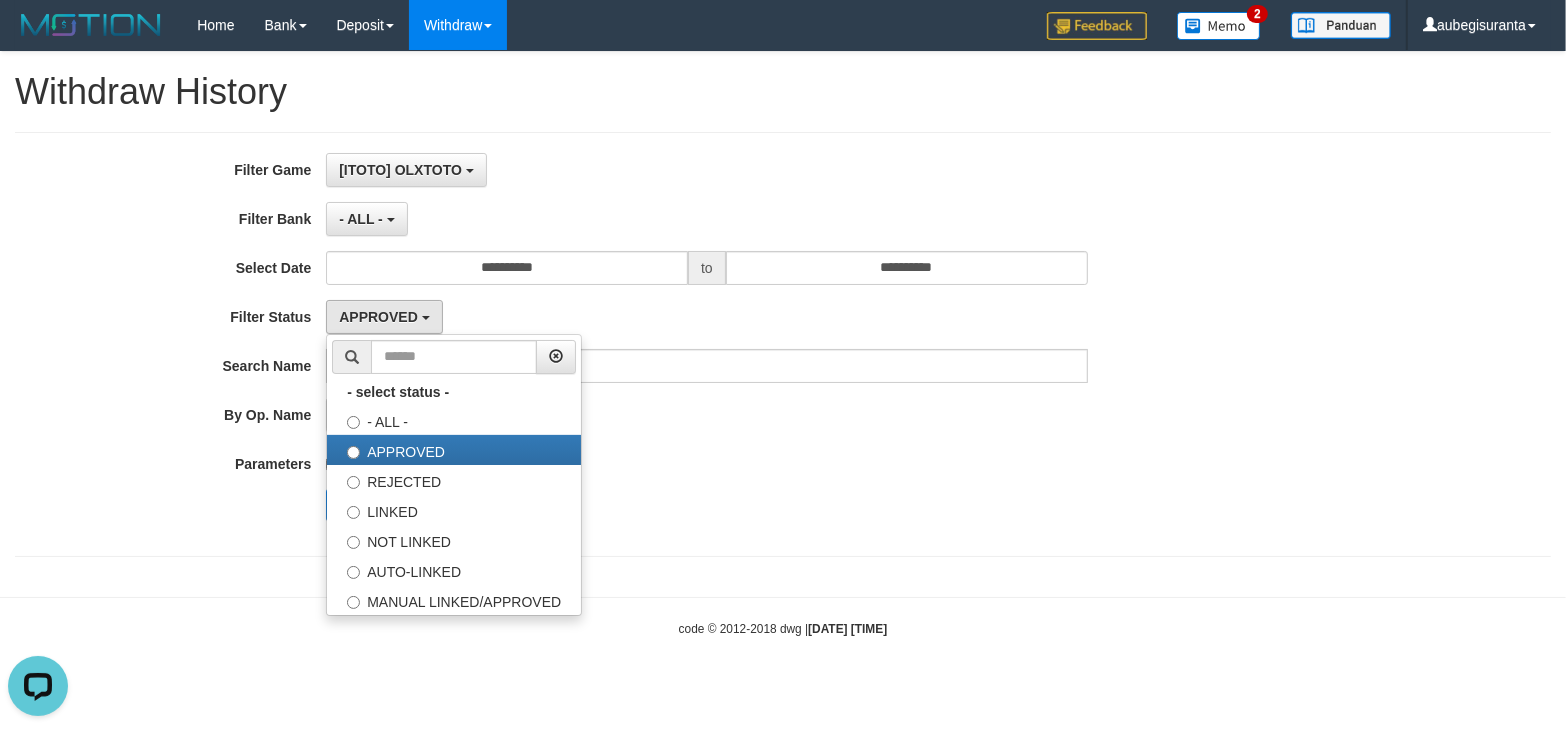 click on "- ALL -    - select status -  - ALL -" at bounding box center [706, 415] 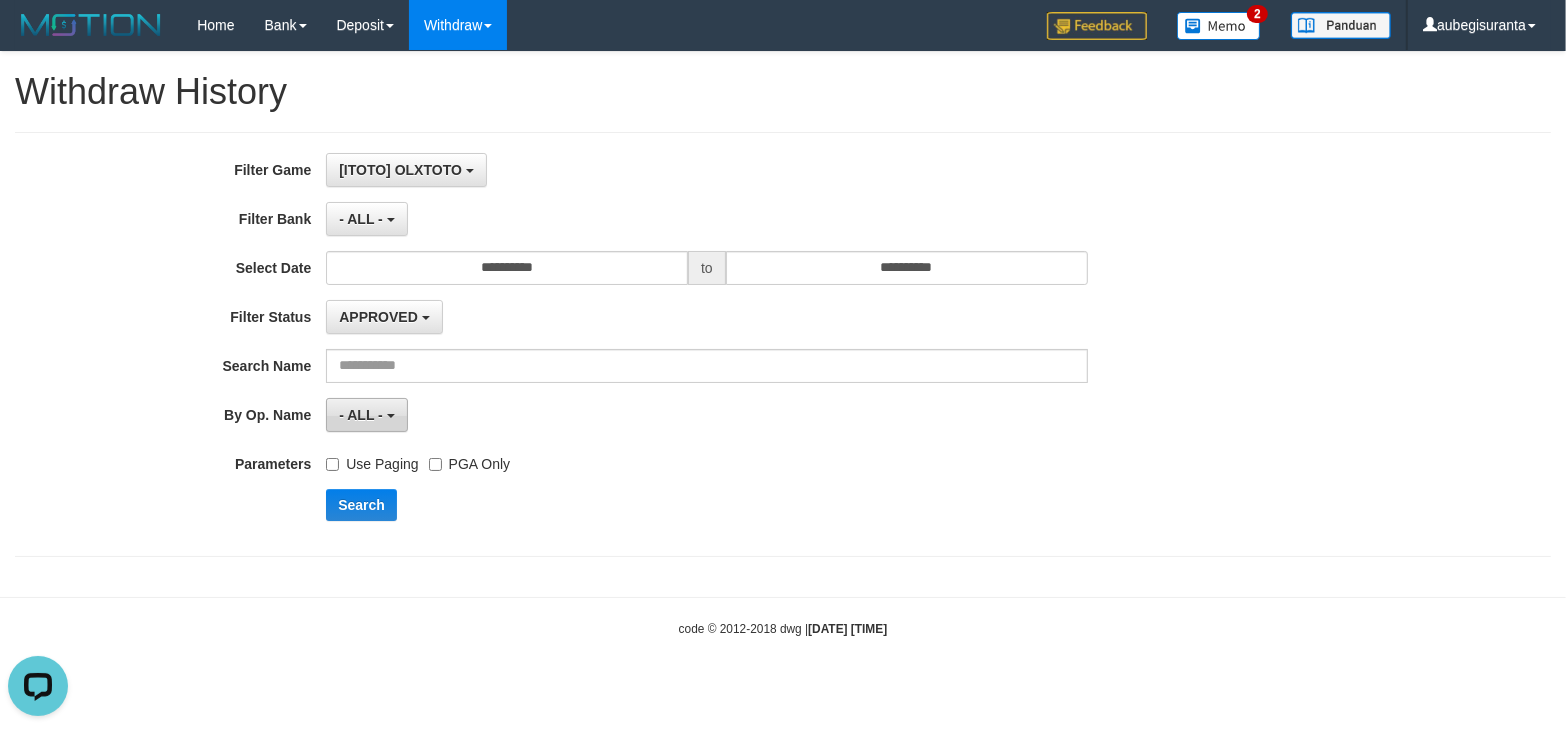 click on "- ALL -" at bounding box center (366, 415) 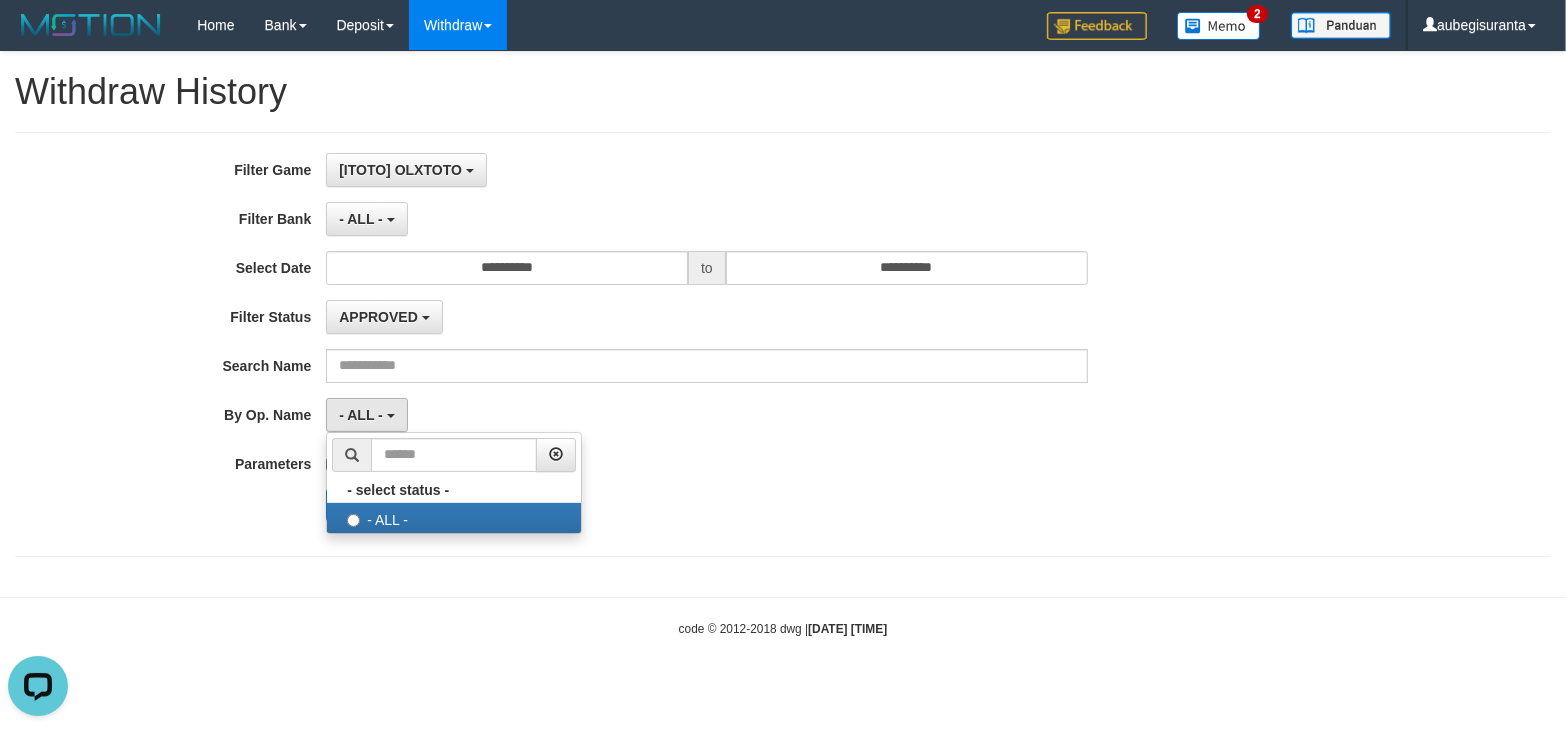 click on "Search" at bounding box center [815, 505] 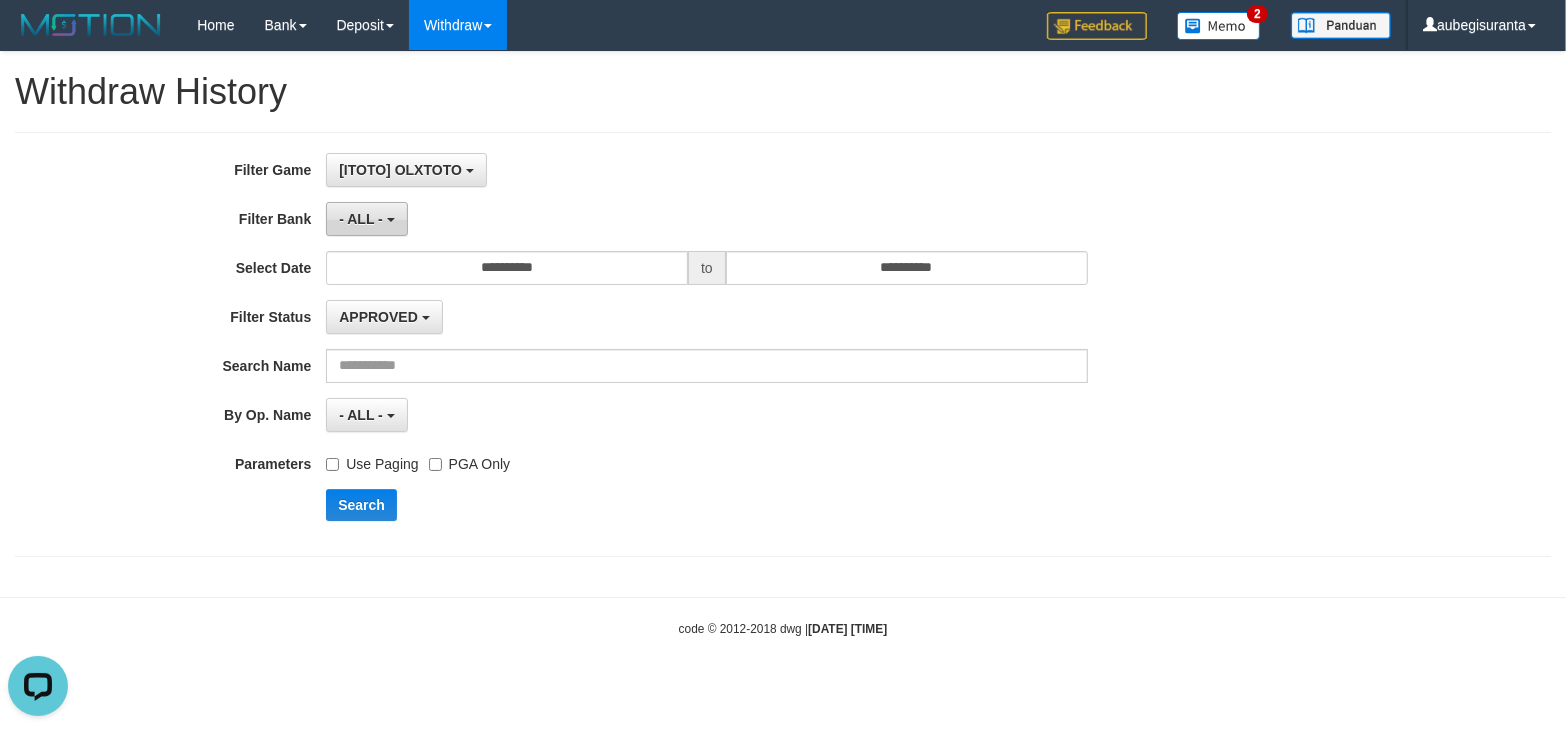 click on "- ALL -" at bounding box center (366, 219) 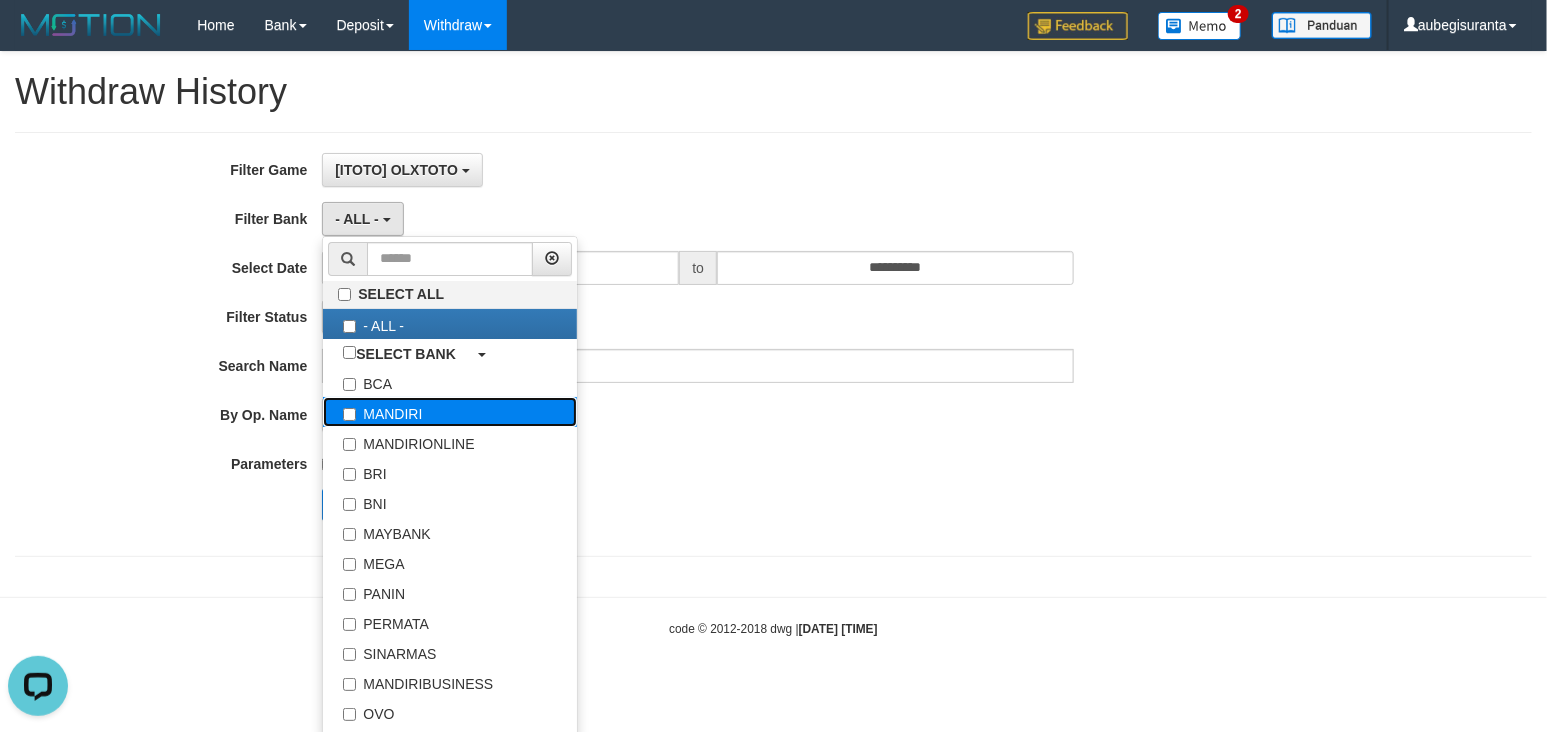 click on "MANDIRI" at bounding box center (450, 412) 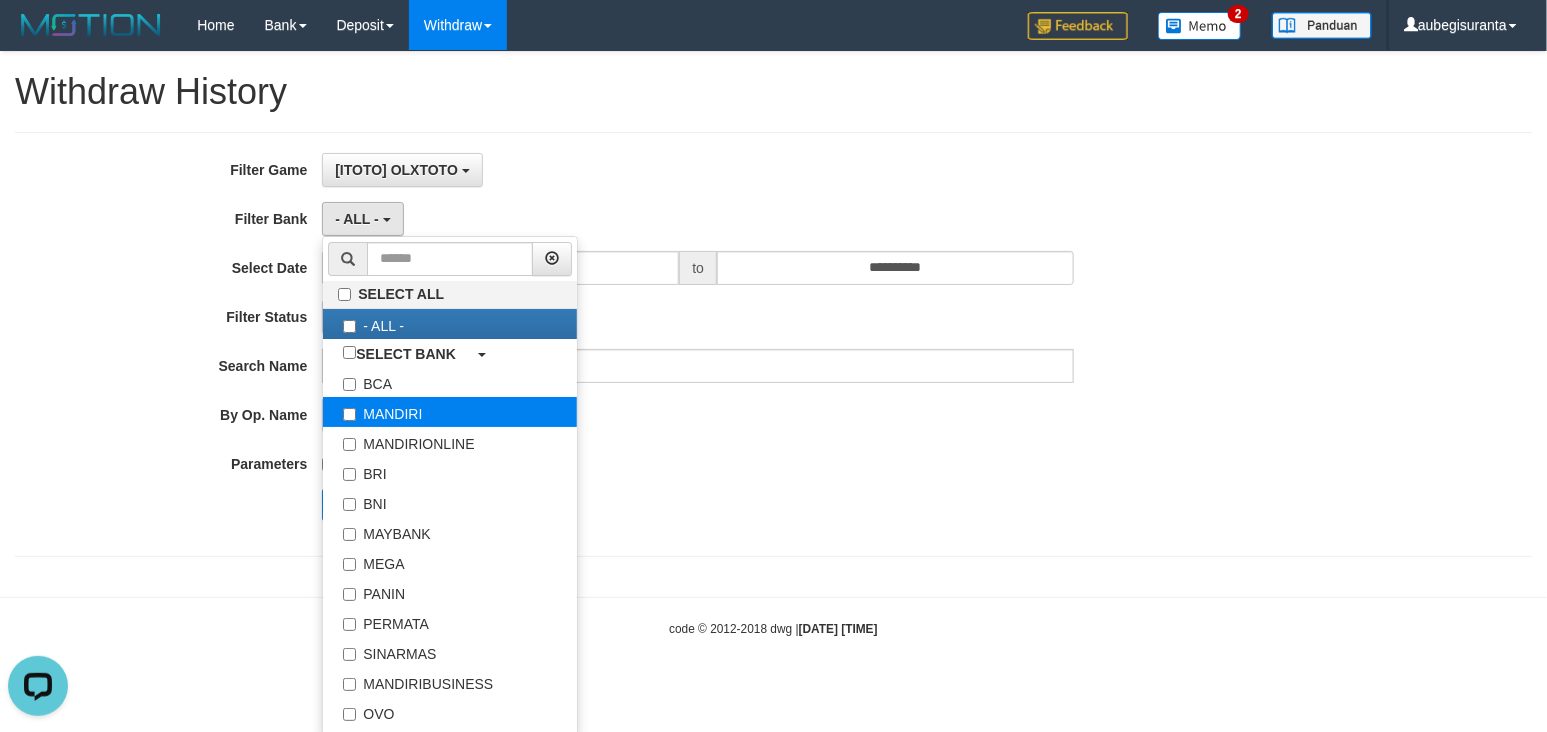select on "*******" 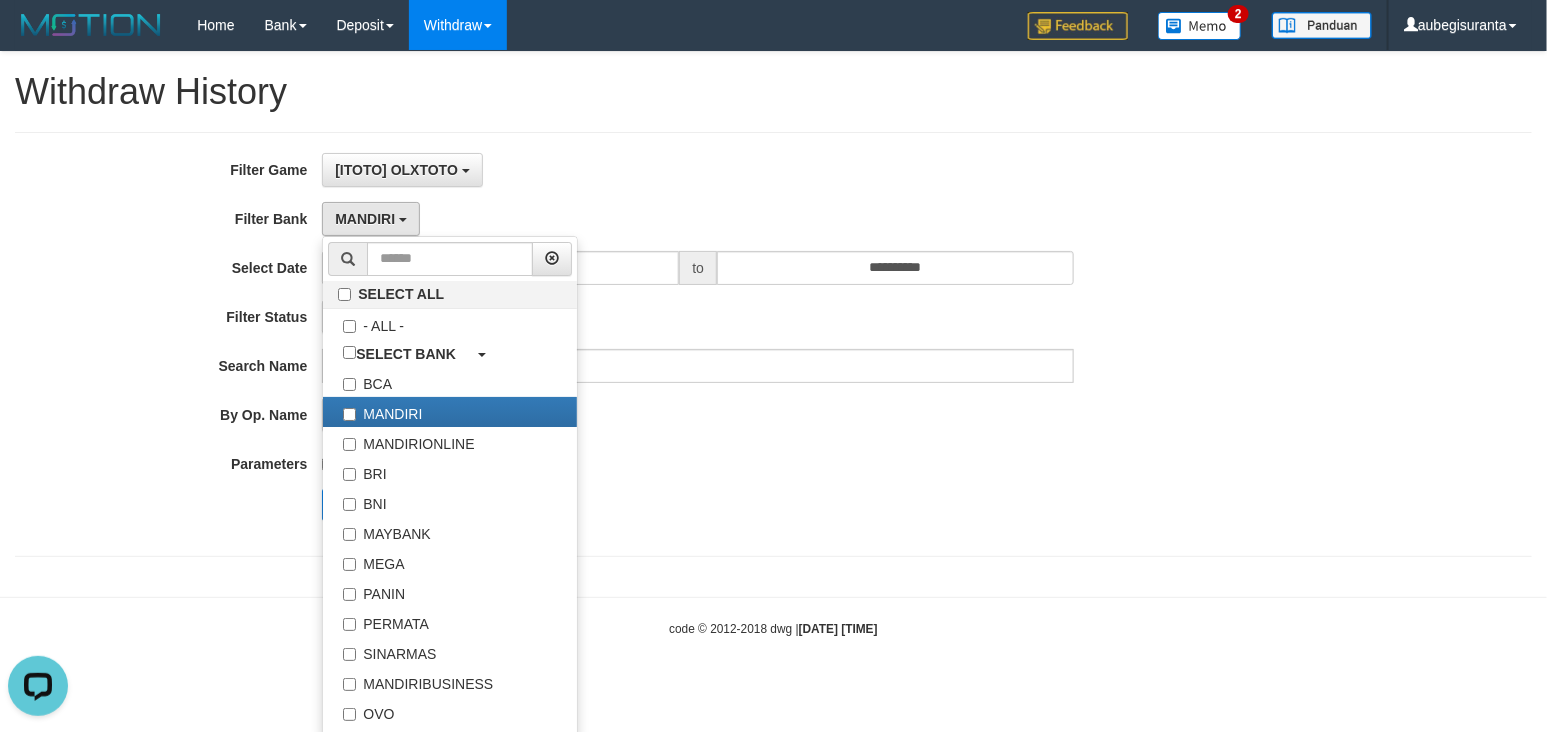 click on "**********" at bounding box center (644, 344) 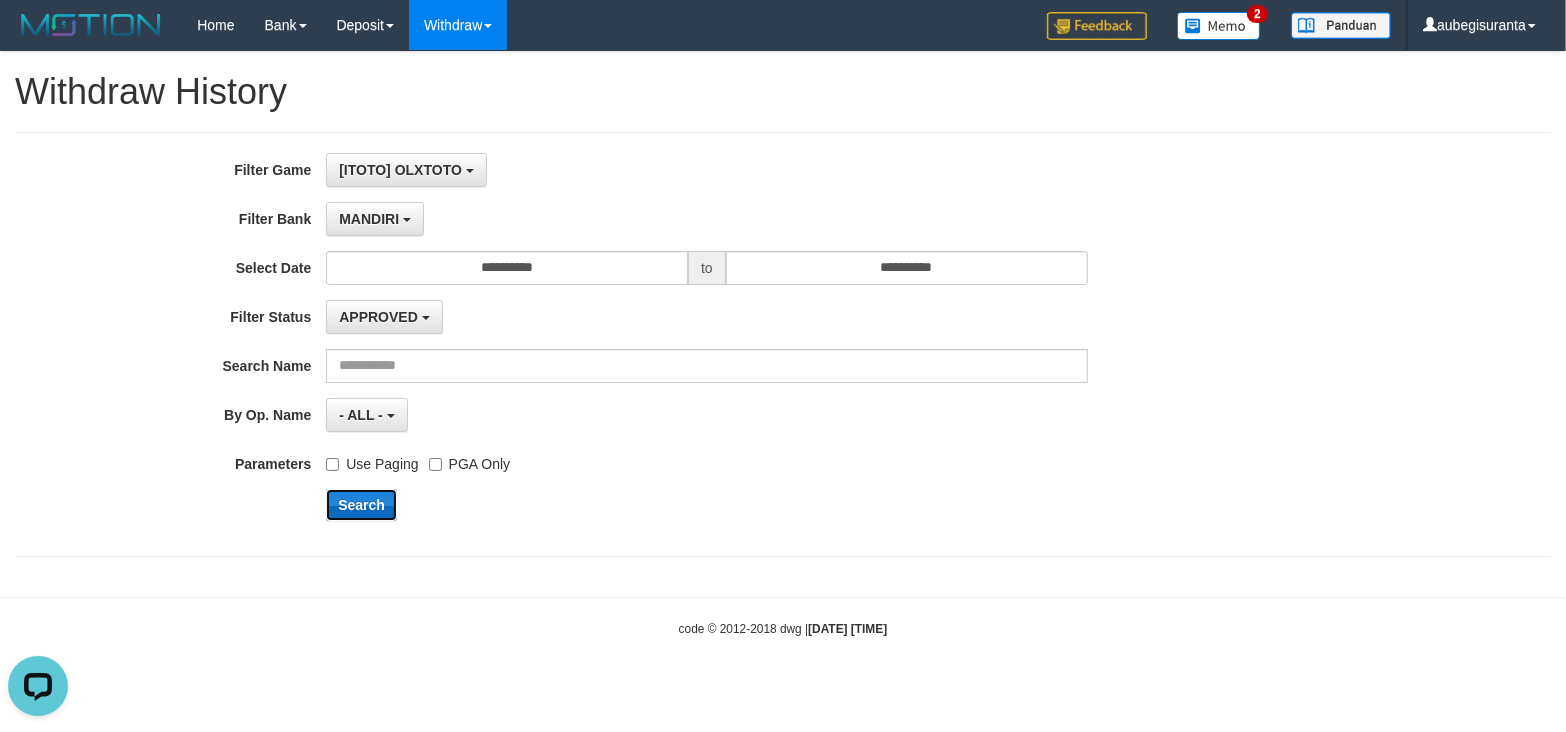 click on "Search" at bounding box center [361, 505] 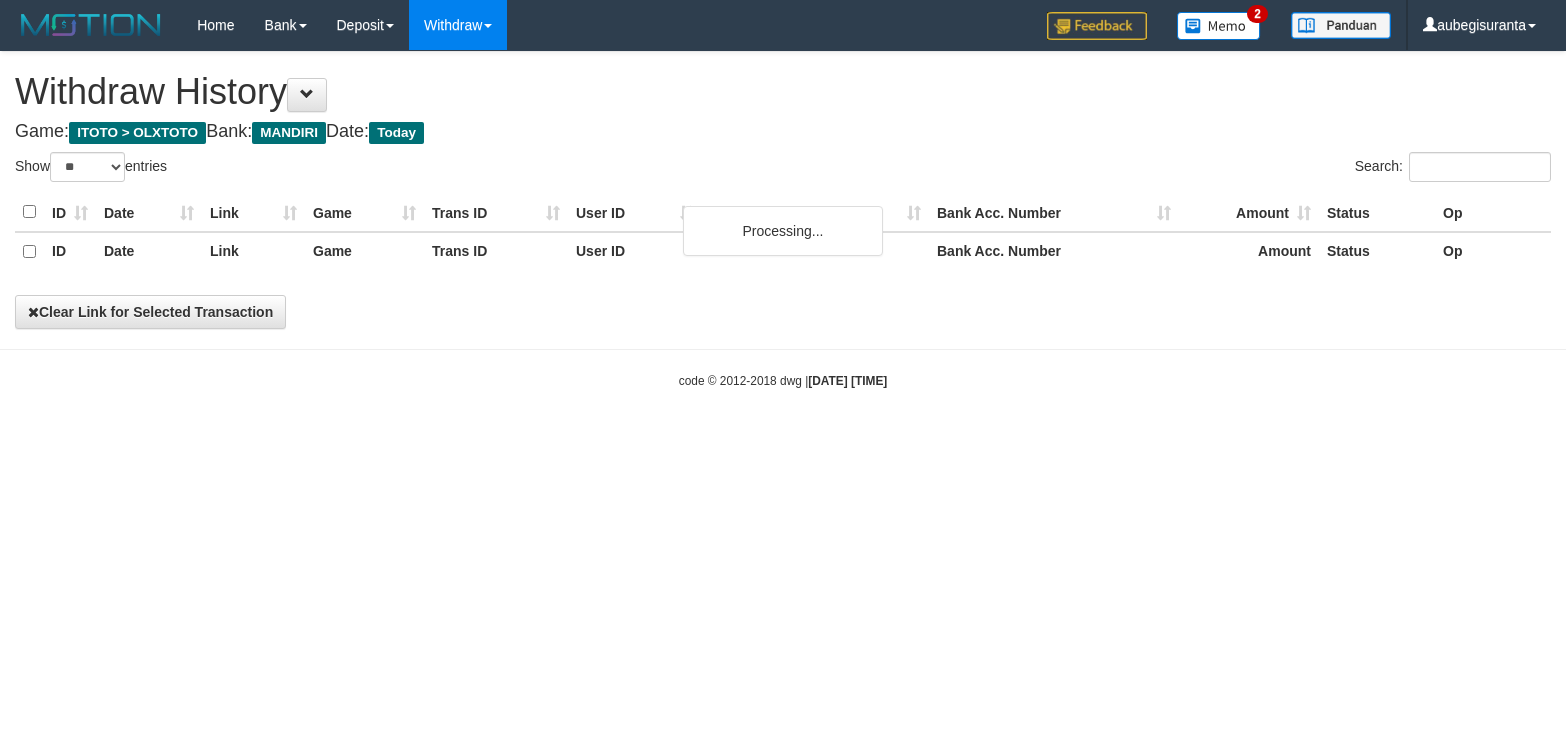 select on "**" 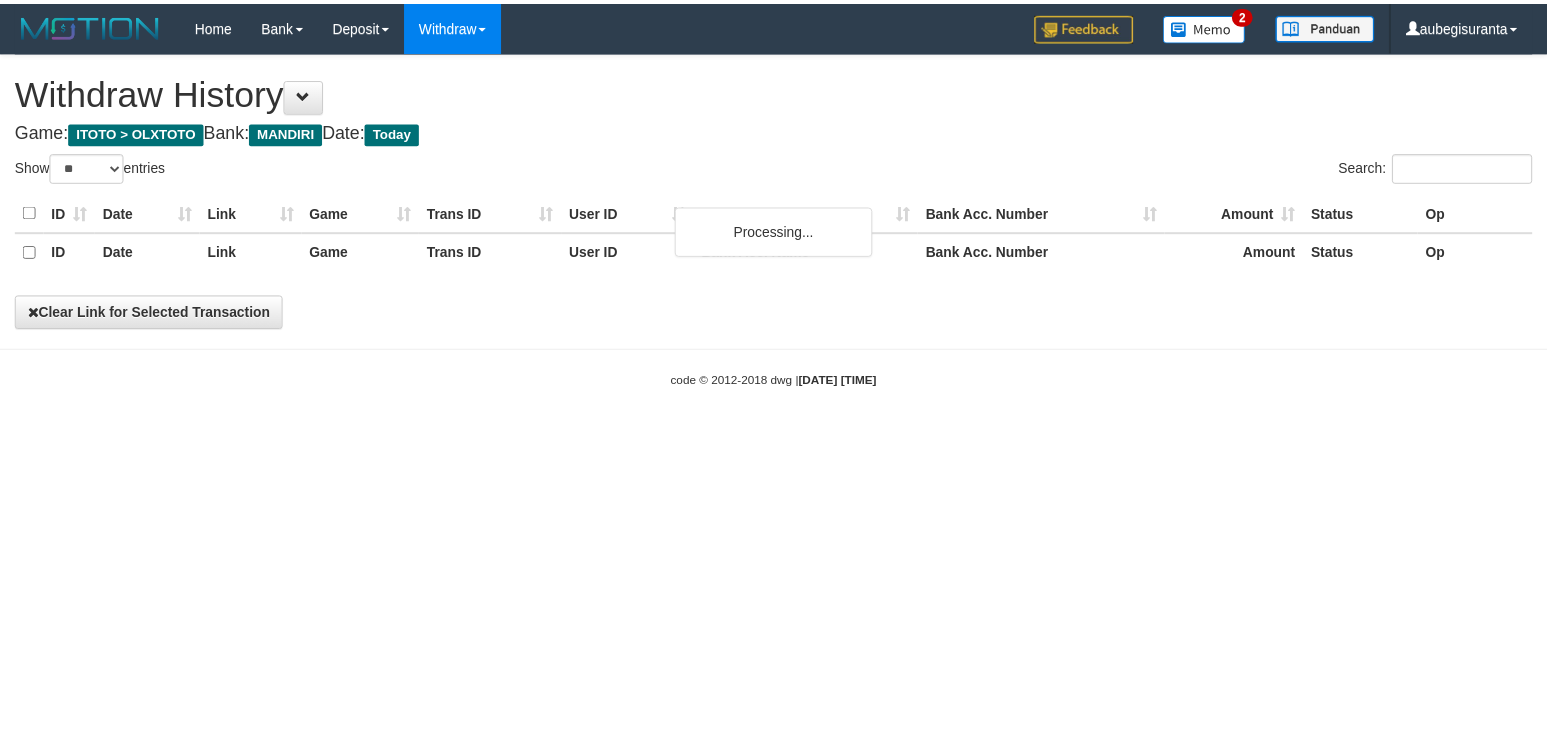 scroll, scrollTop: 0, scrollLeft: 0, axis: both 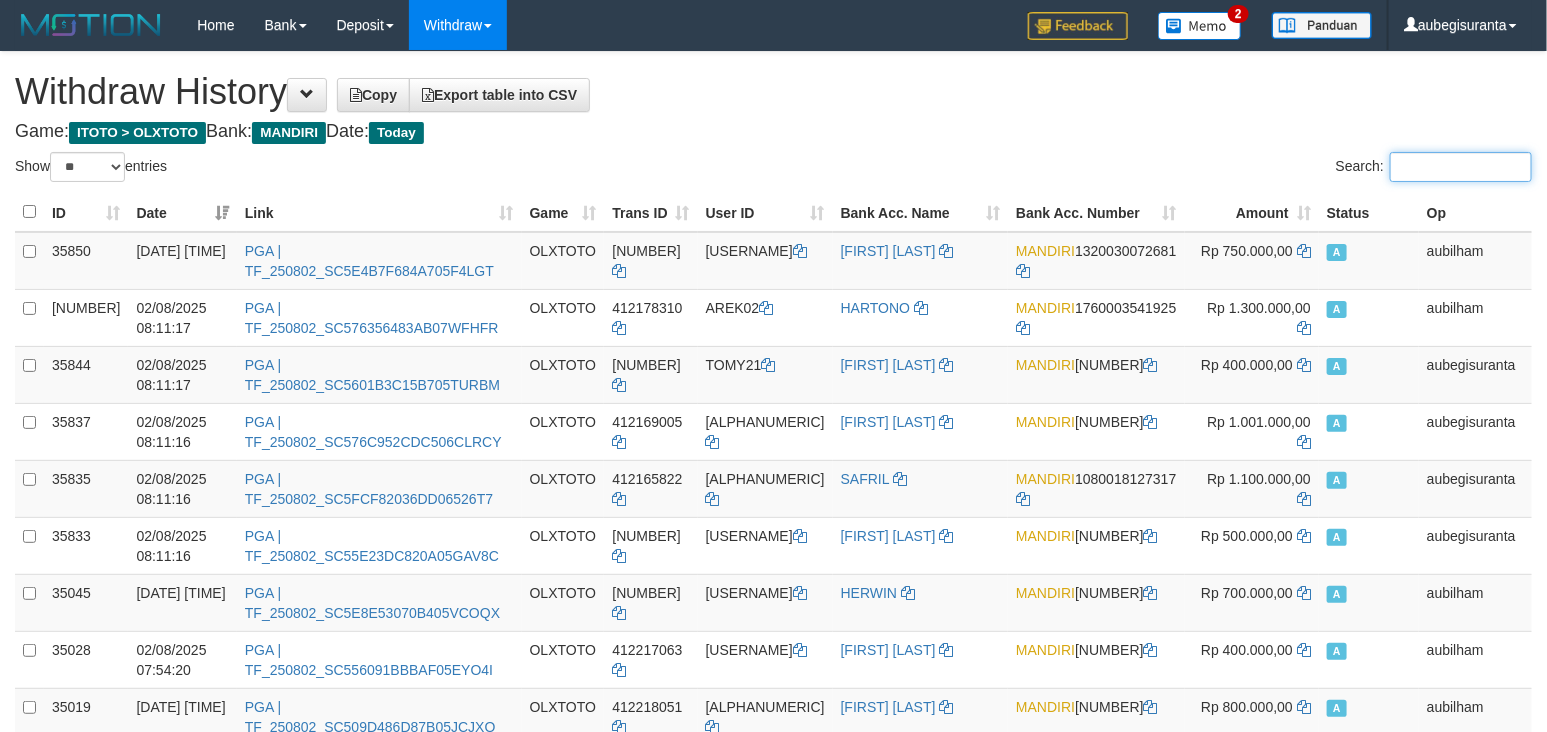 click on "Search:" at bounding box center [1461, 167] 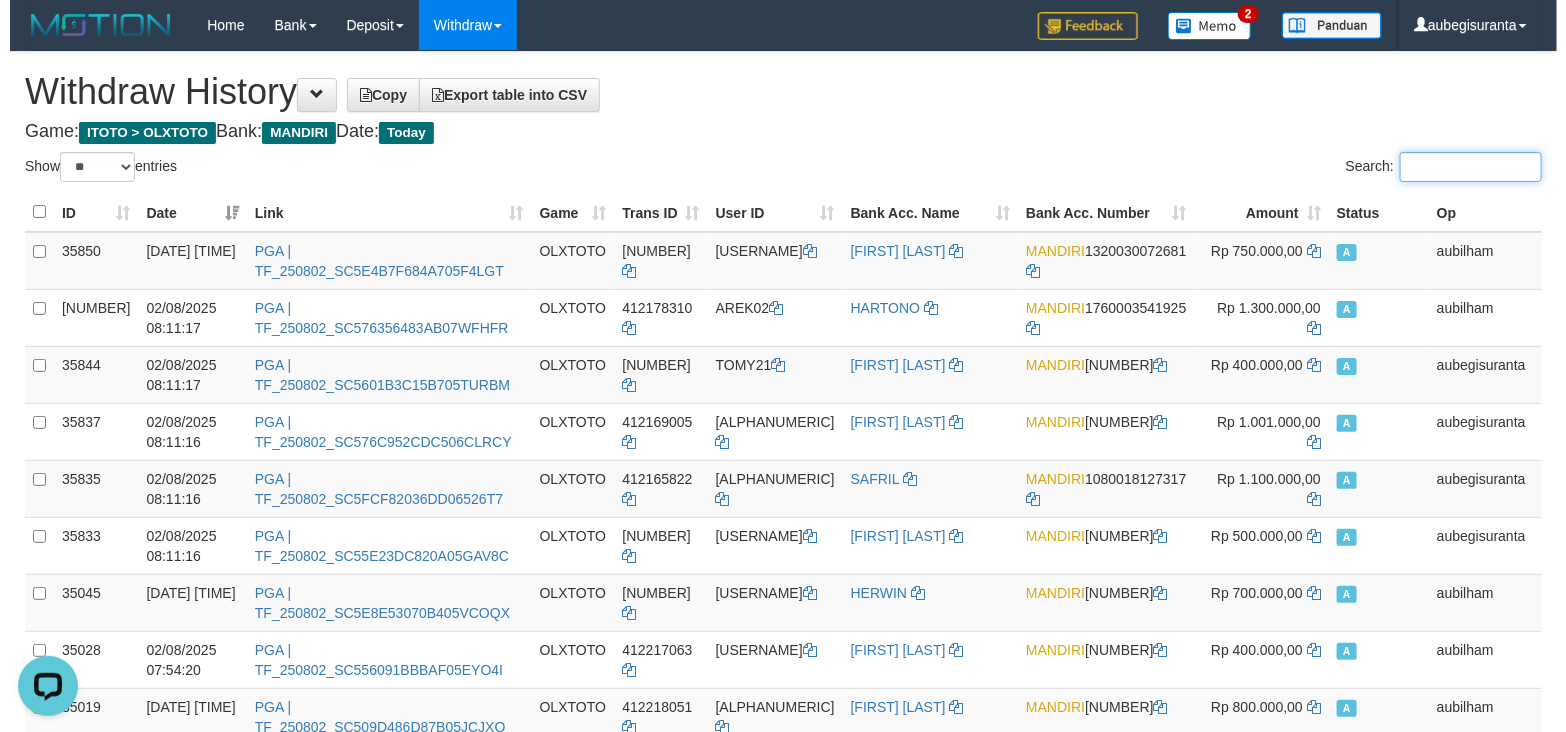 scroll, scrollTop: 0, scrollLeft: 0, axis: both 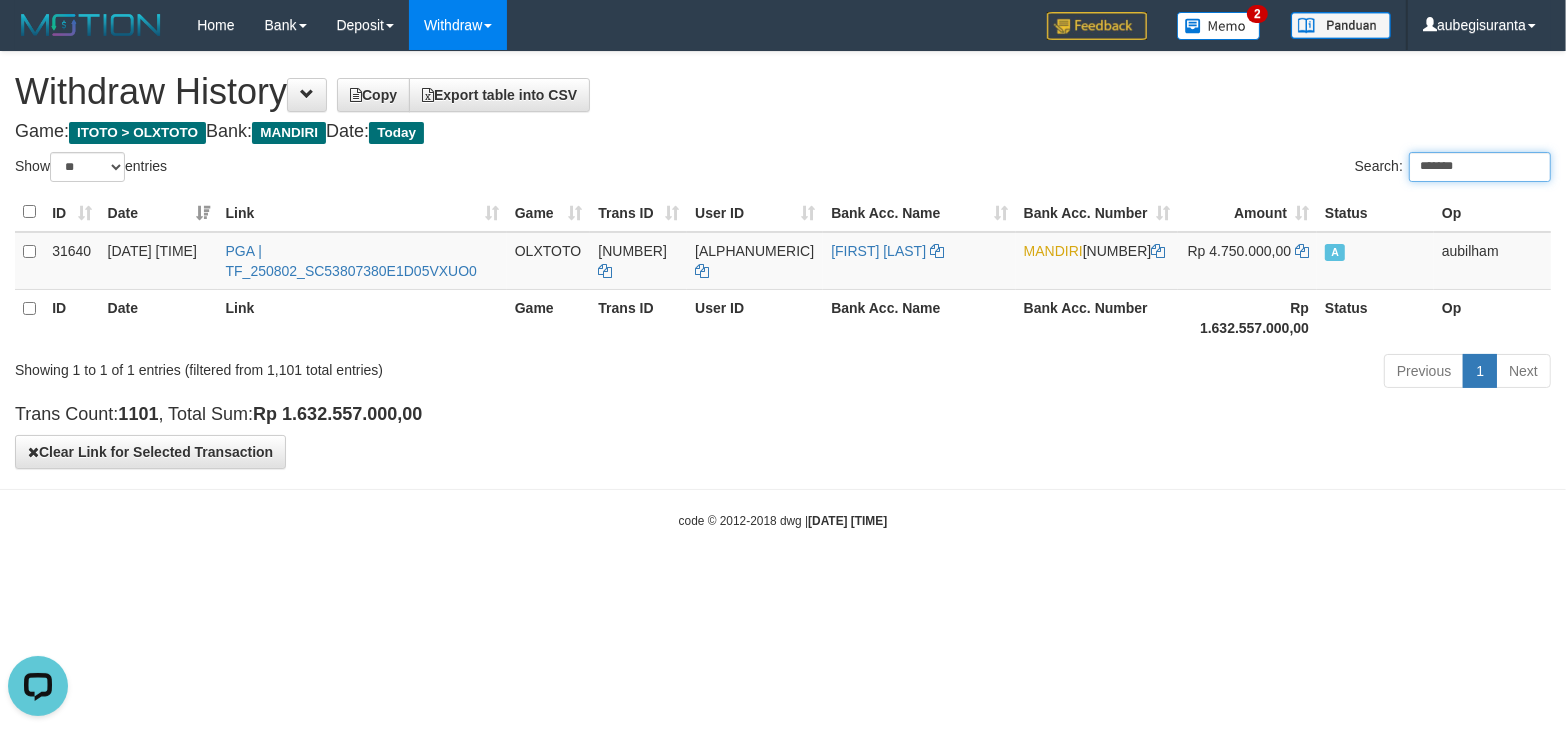 type on "*******" 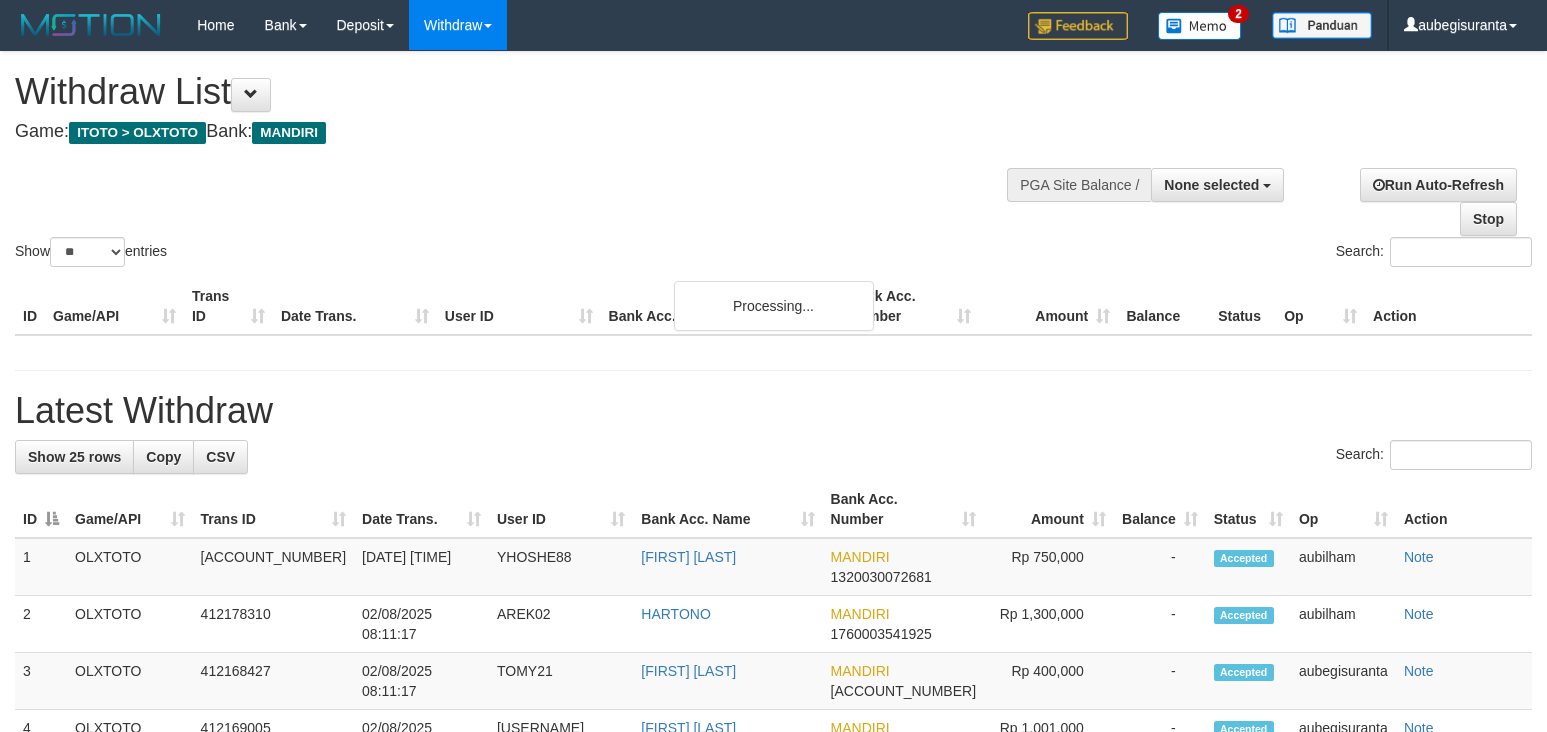 select 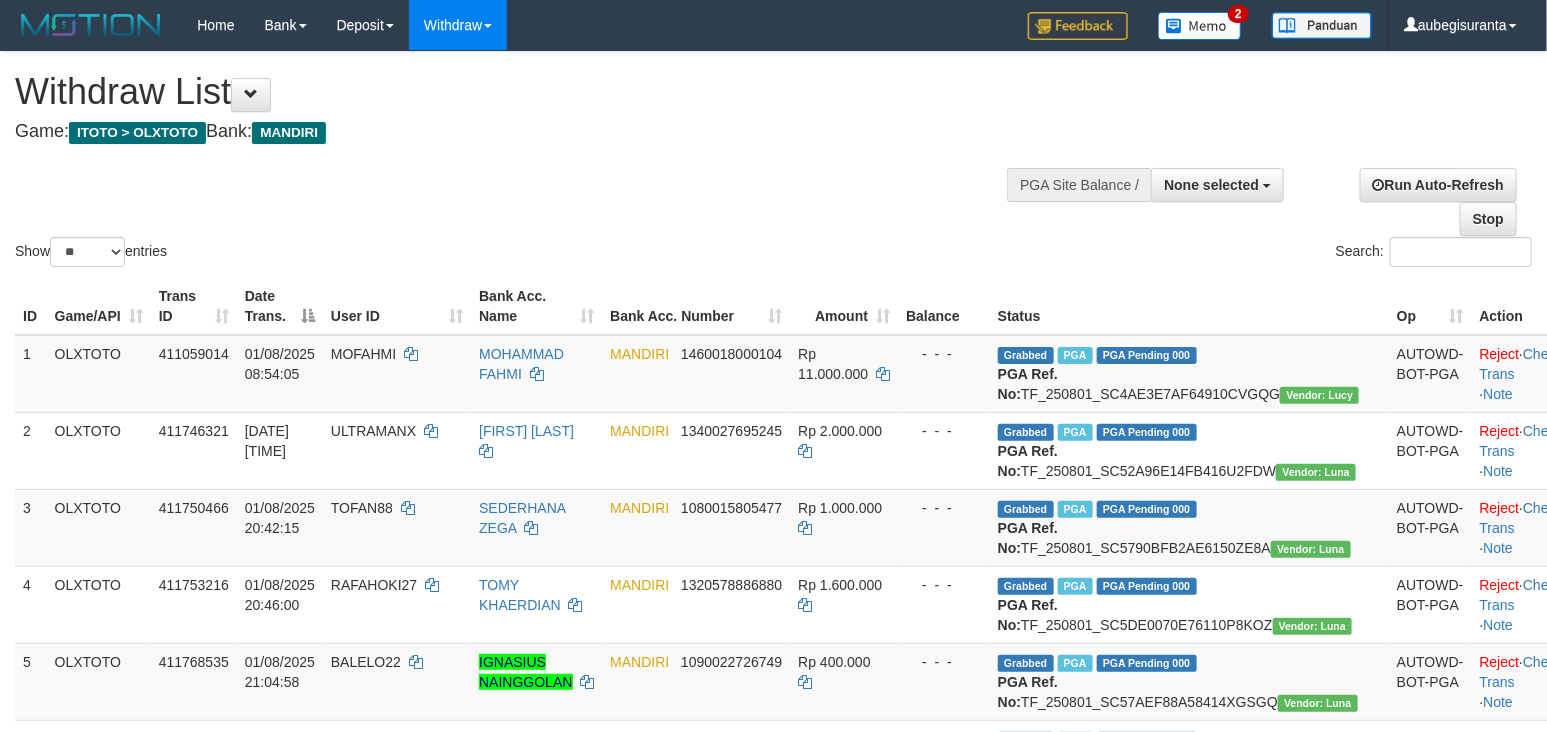 drag, startPoint x: 801, startPoint y: 151, endPoint x: 1148, endPoint y: 196, distance: 349.9057 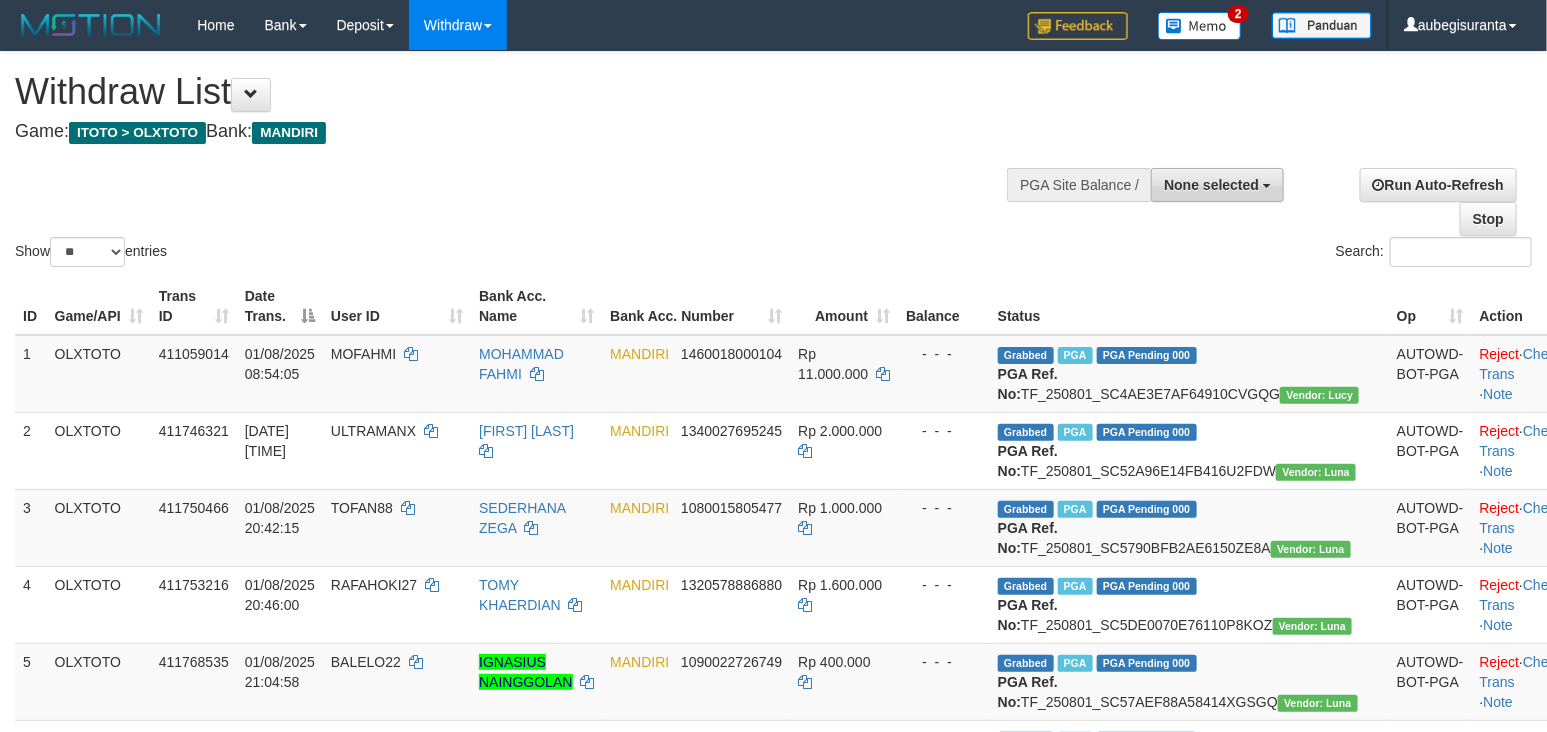 click on "None selected" at bounding box center [1211, 185] 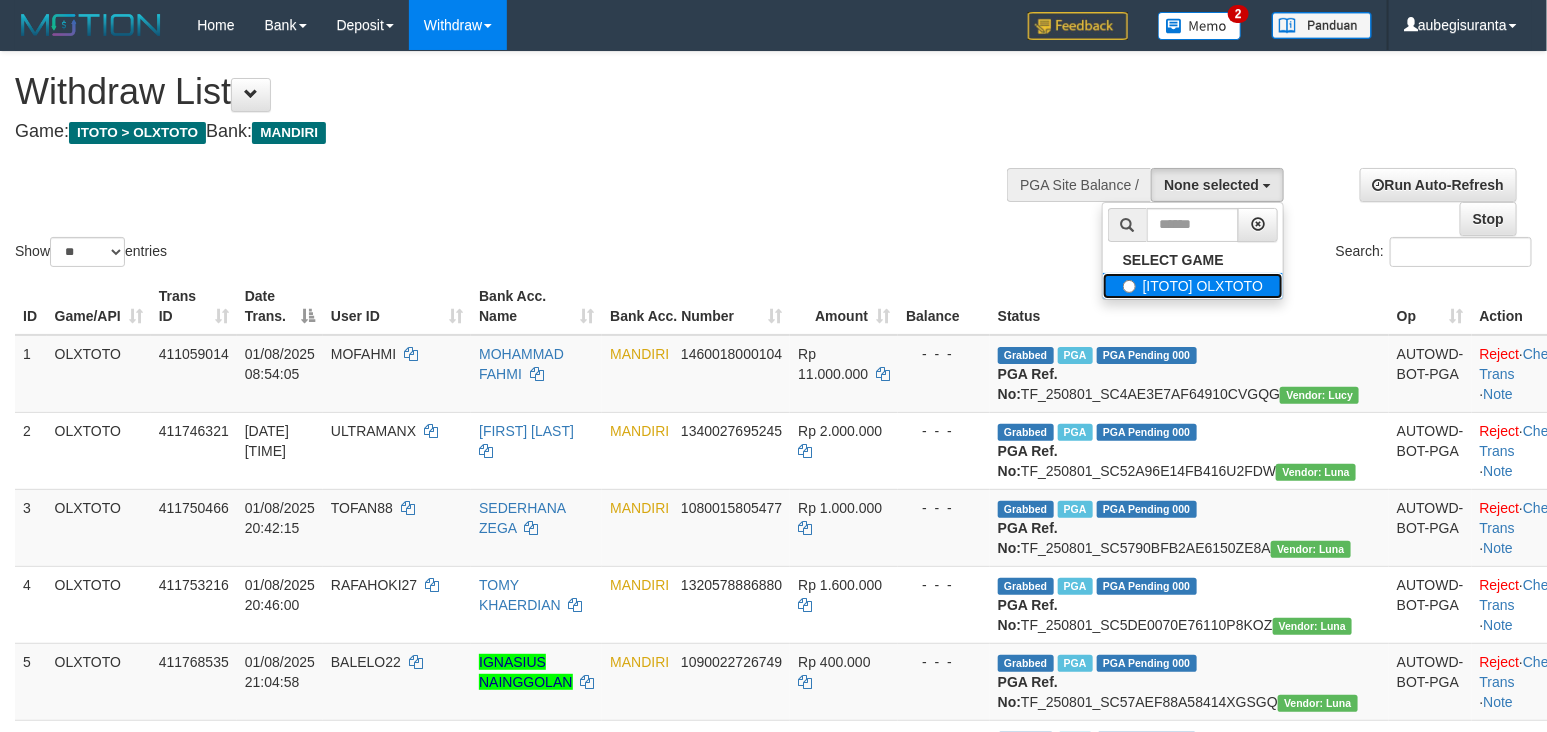 click on "[ITOTO] OLXTOTO" at bounding box center (1193, 286) 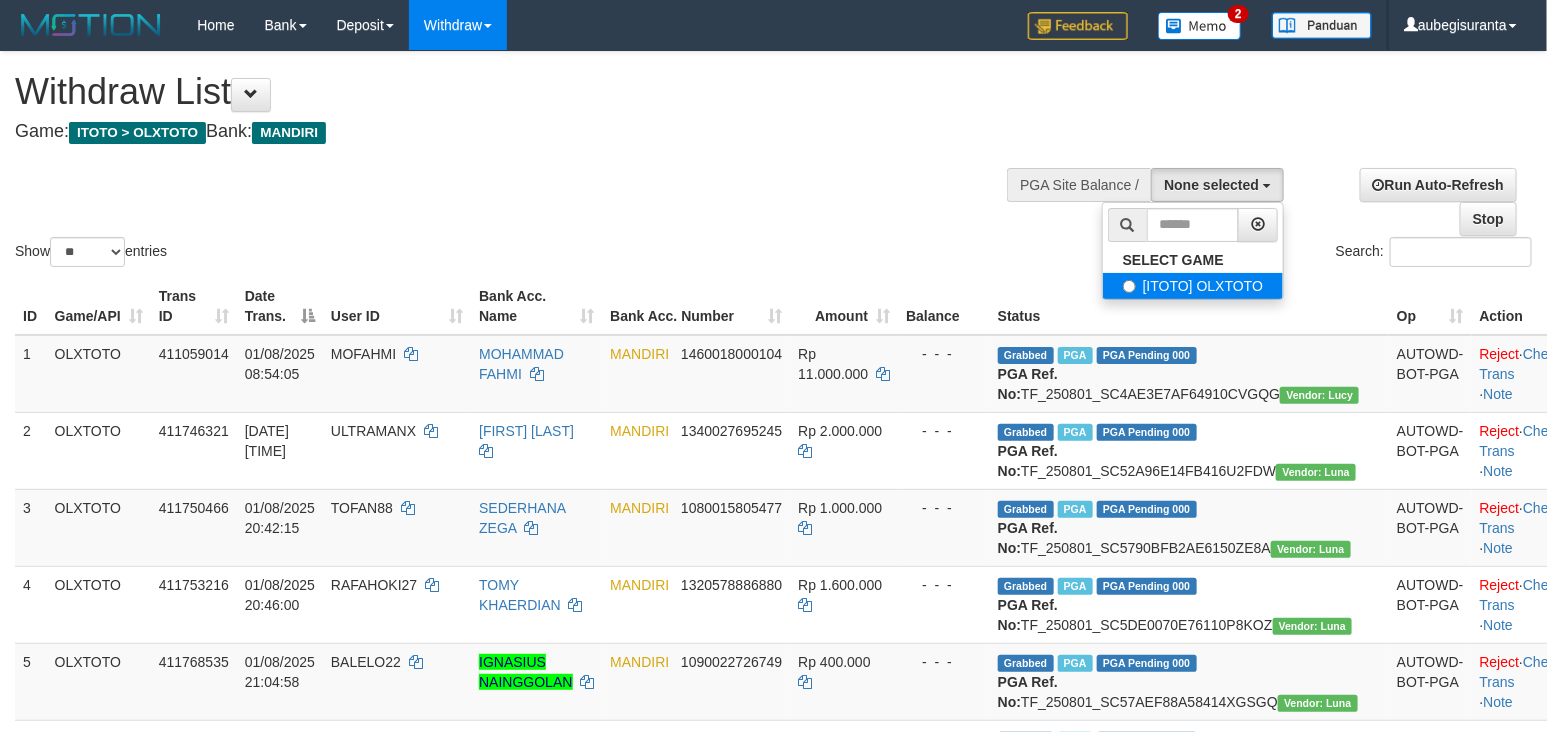 select on "***" 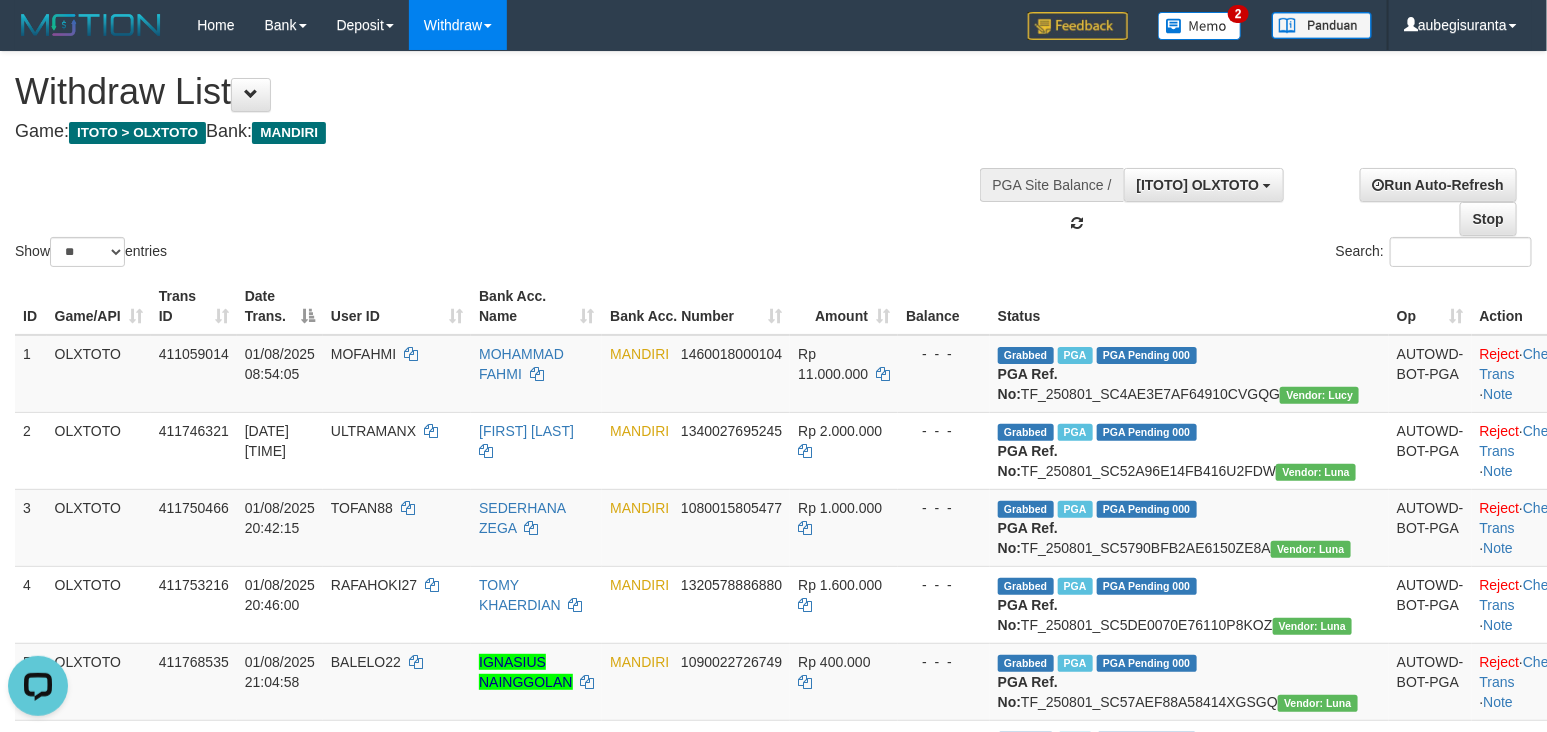 scroll, scrollTop: 0, scrollLeft: 0, axis: both 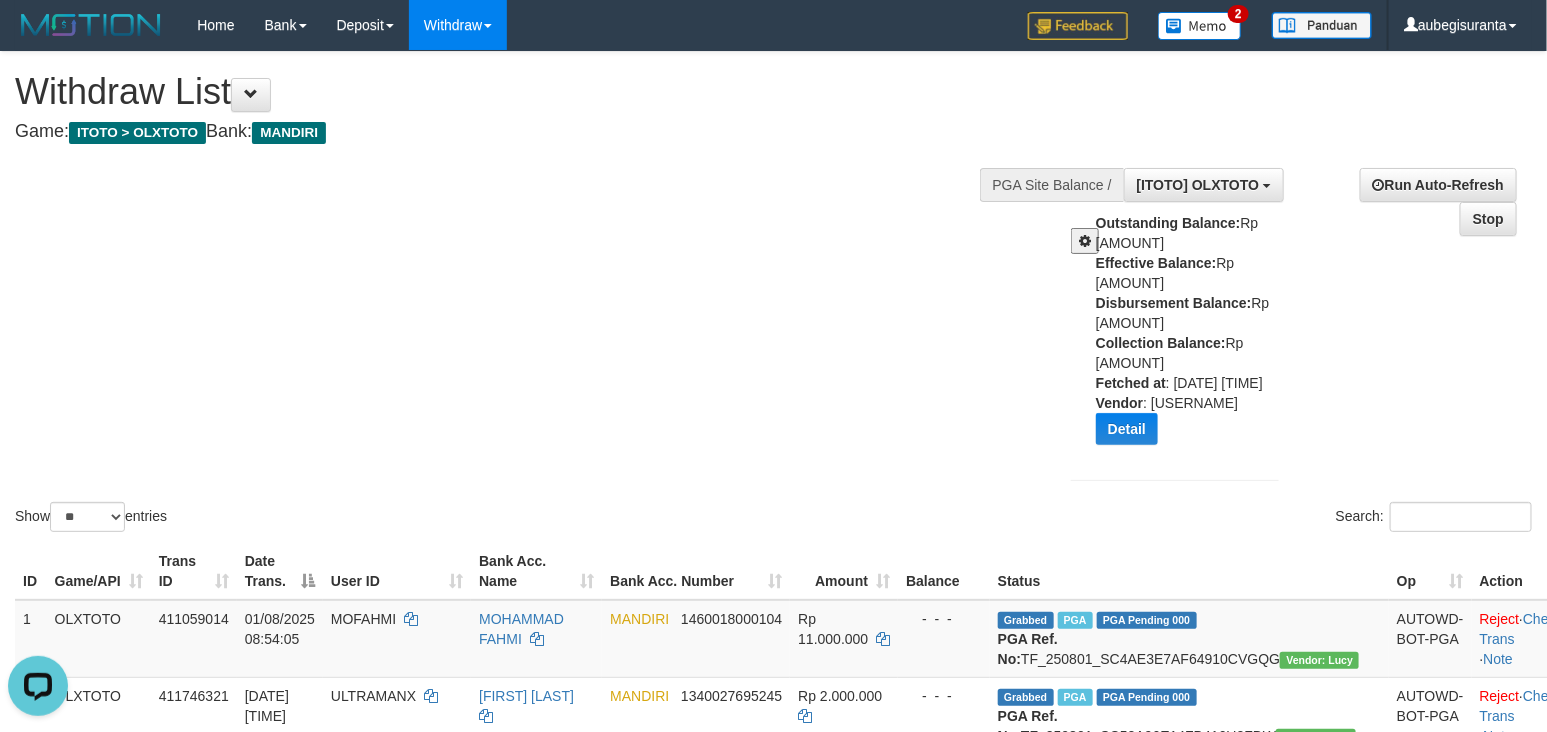 click on "Show  ** ** ** ***  entries Search:" at bounding box center (773, 294) 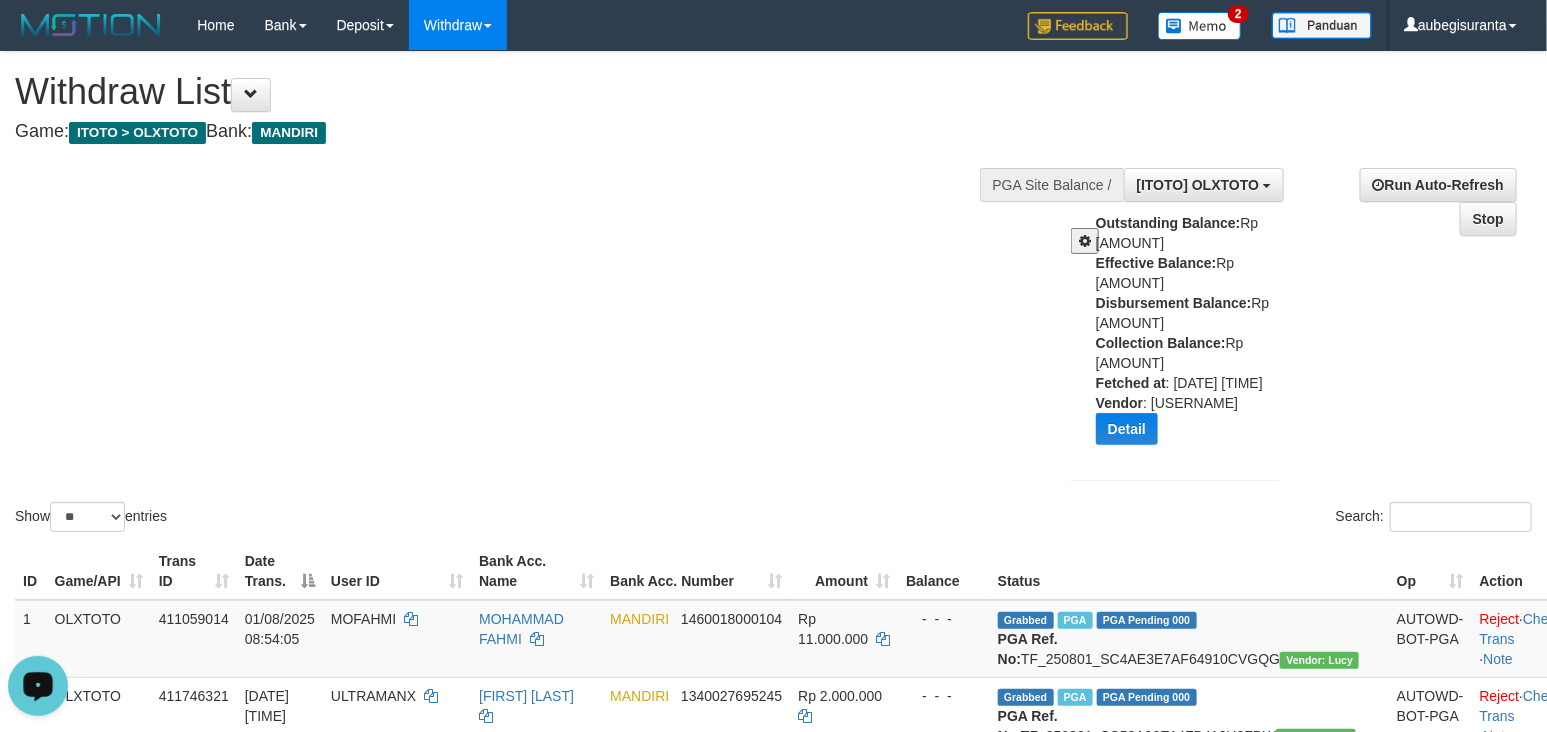 click on "Show  ** ** ** ***  entries Search:" at bounding box center (773, 294) 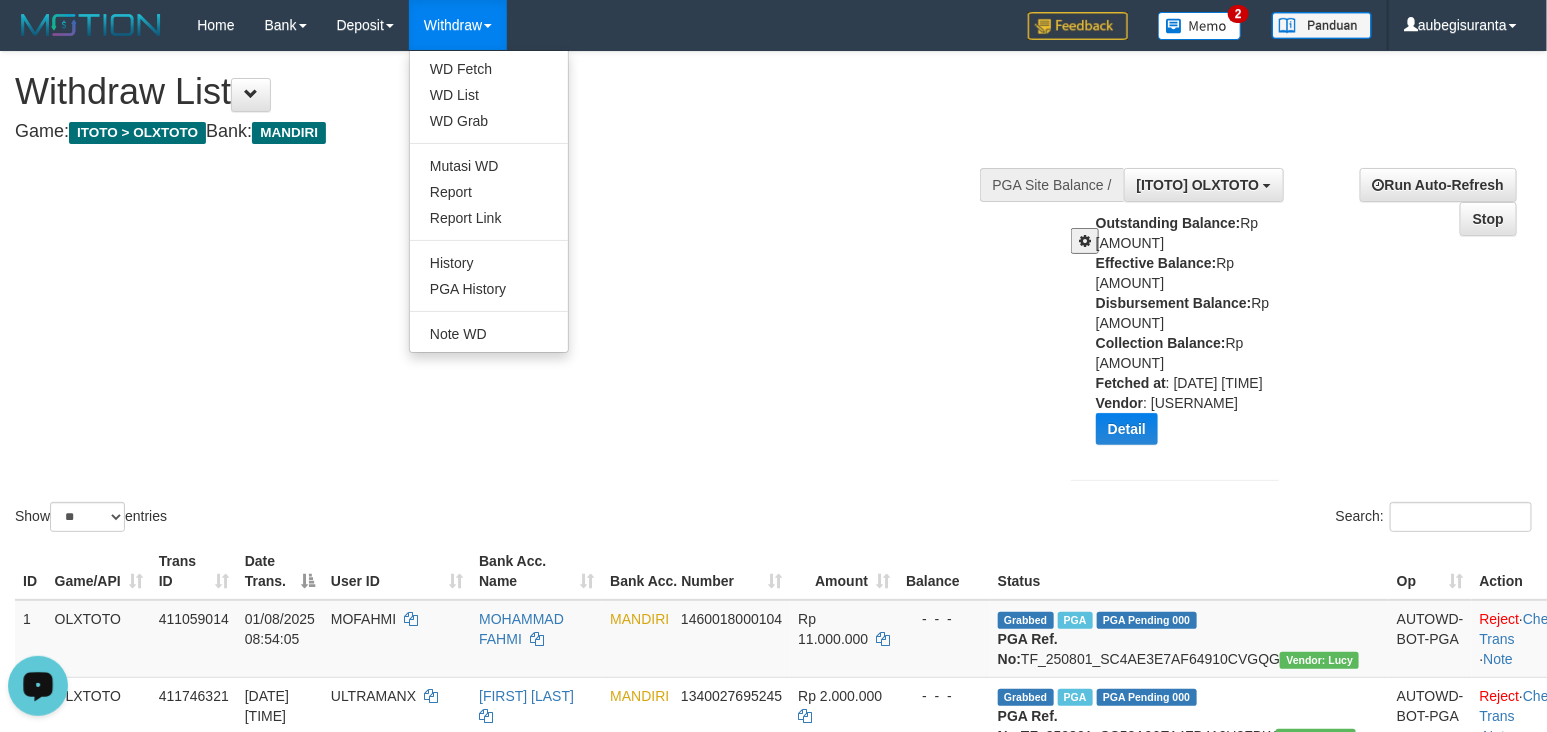 click on "Withdraw" at bounding box center (458, 25) 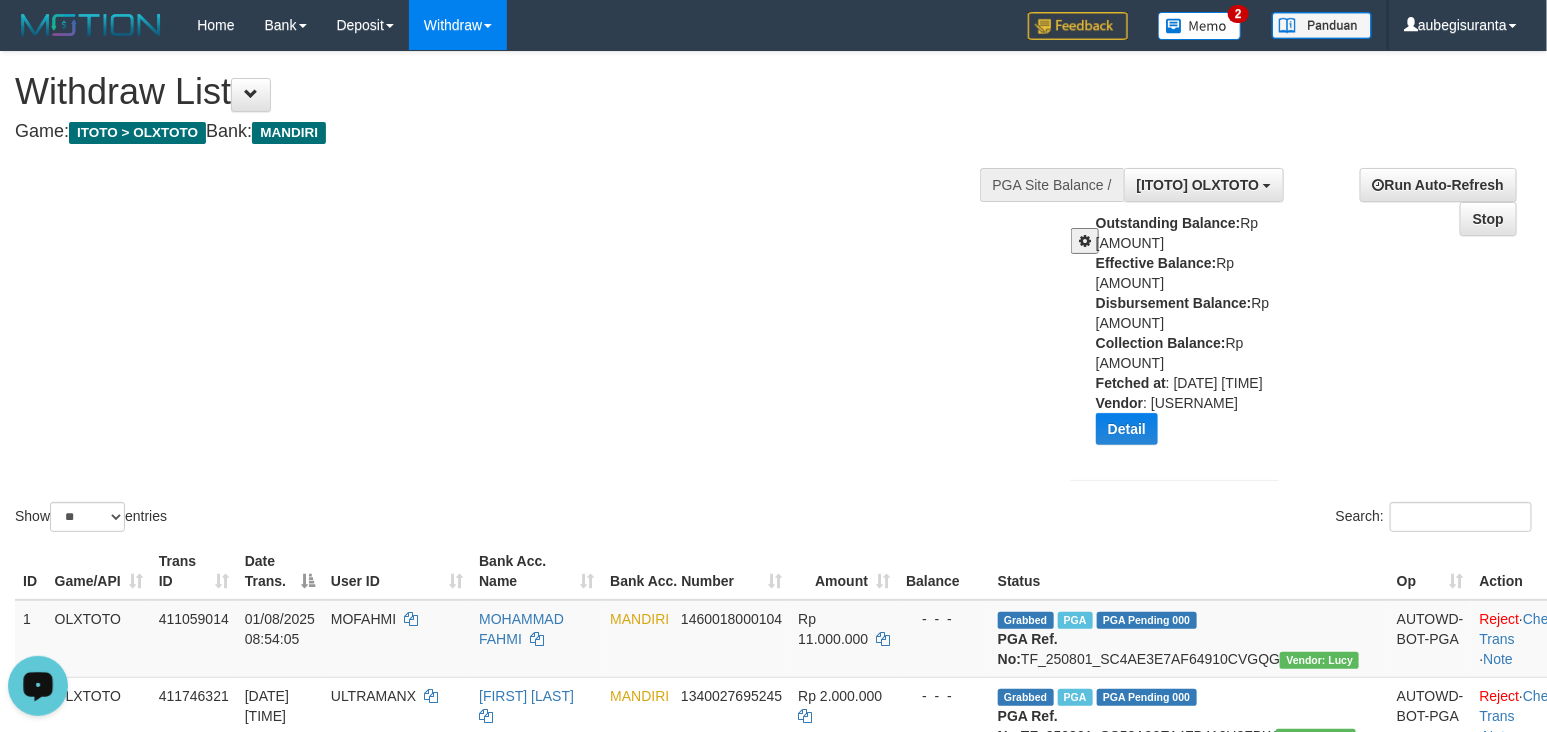 click on "Withdraw" at bounding box center [458, 25] 